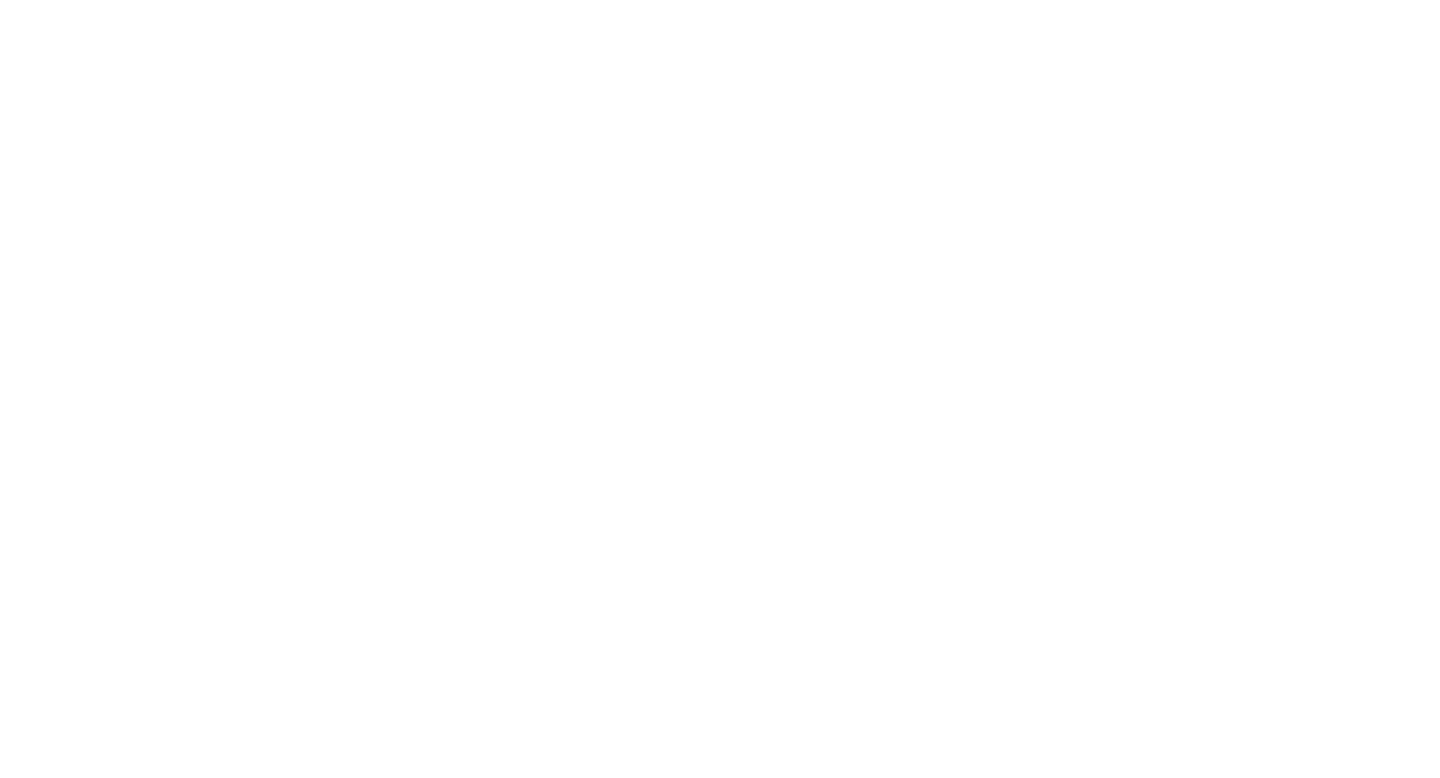 scroll, scrollTop: 0, scrollLeft: 0, axis: both 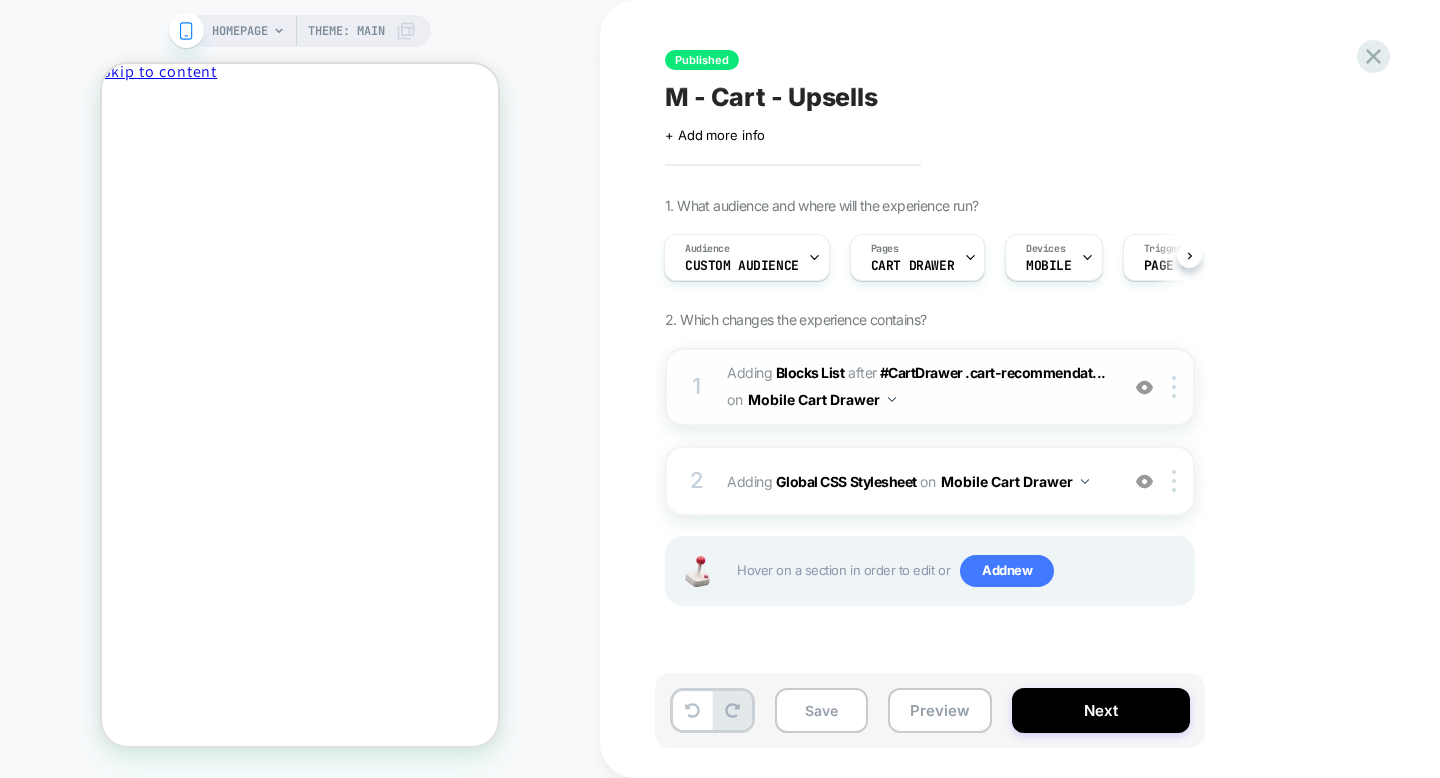 click on "#_loomi_addon_1749653266977 Adding   Blocks List   AFTER #CartDrawer .cart-recommendat... #CartDrawer .cart-recommendations   on Mobile Cart Drawer" at bounding box center [917, 387] 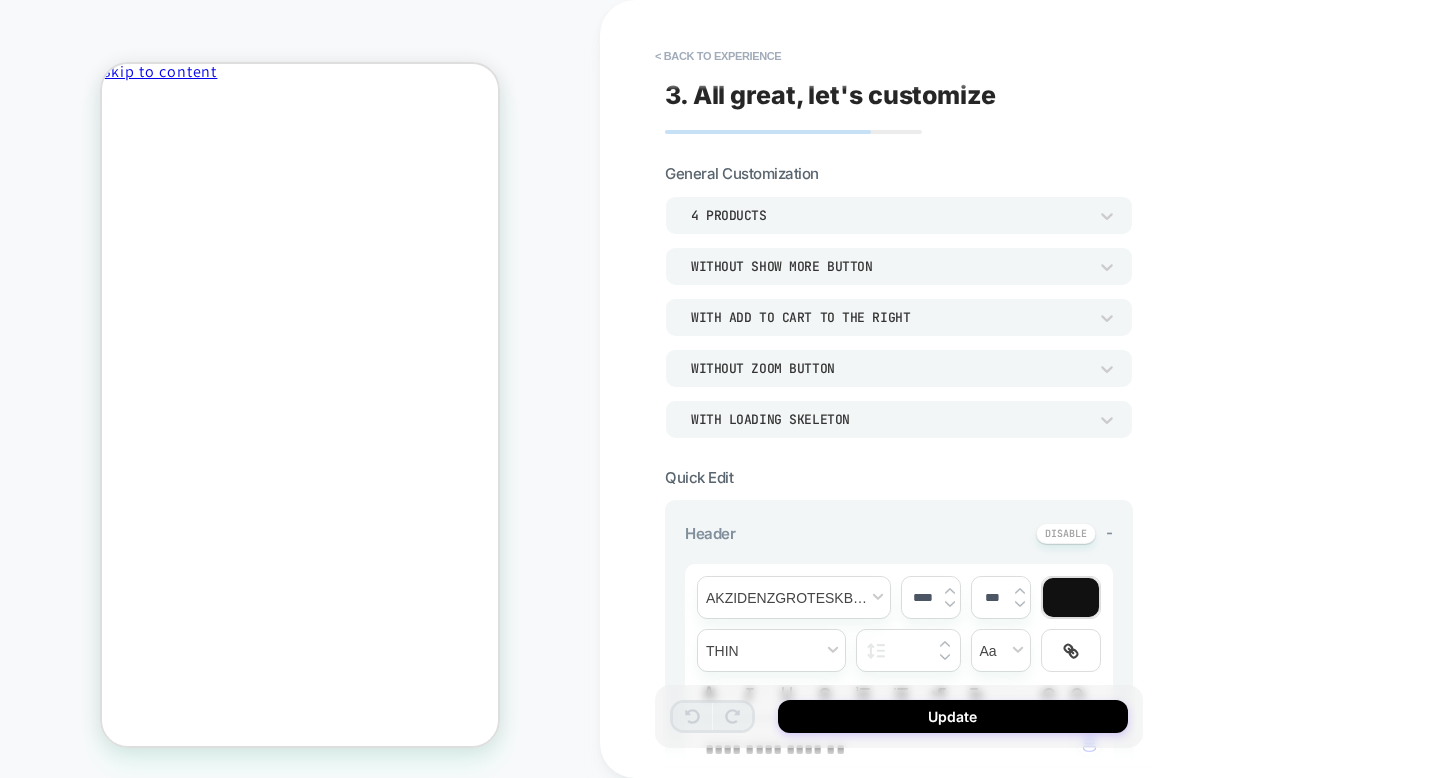 scroll, scrollTop: 280, scrollLeft: 0, axis: vertical 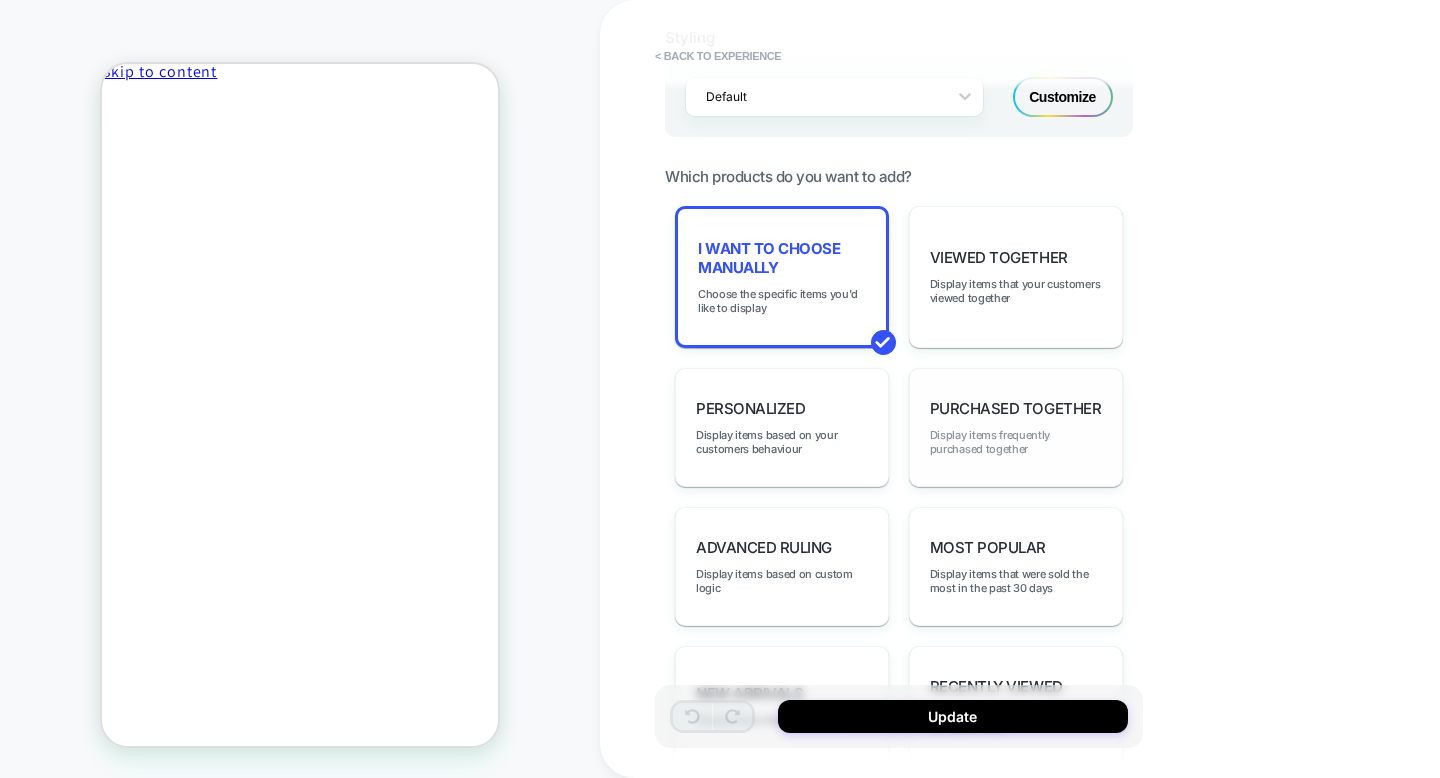 click on "Display items frequently purchased together" at bounding box center (1016, 442) 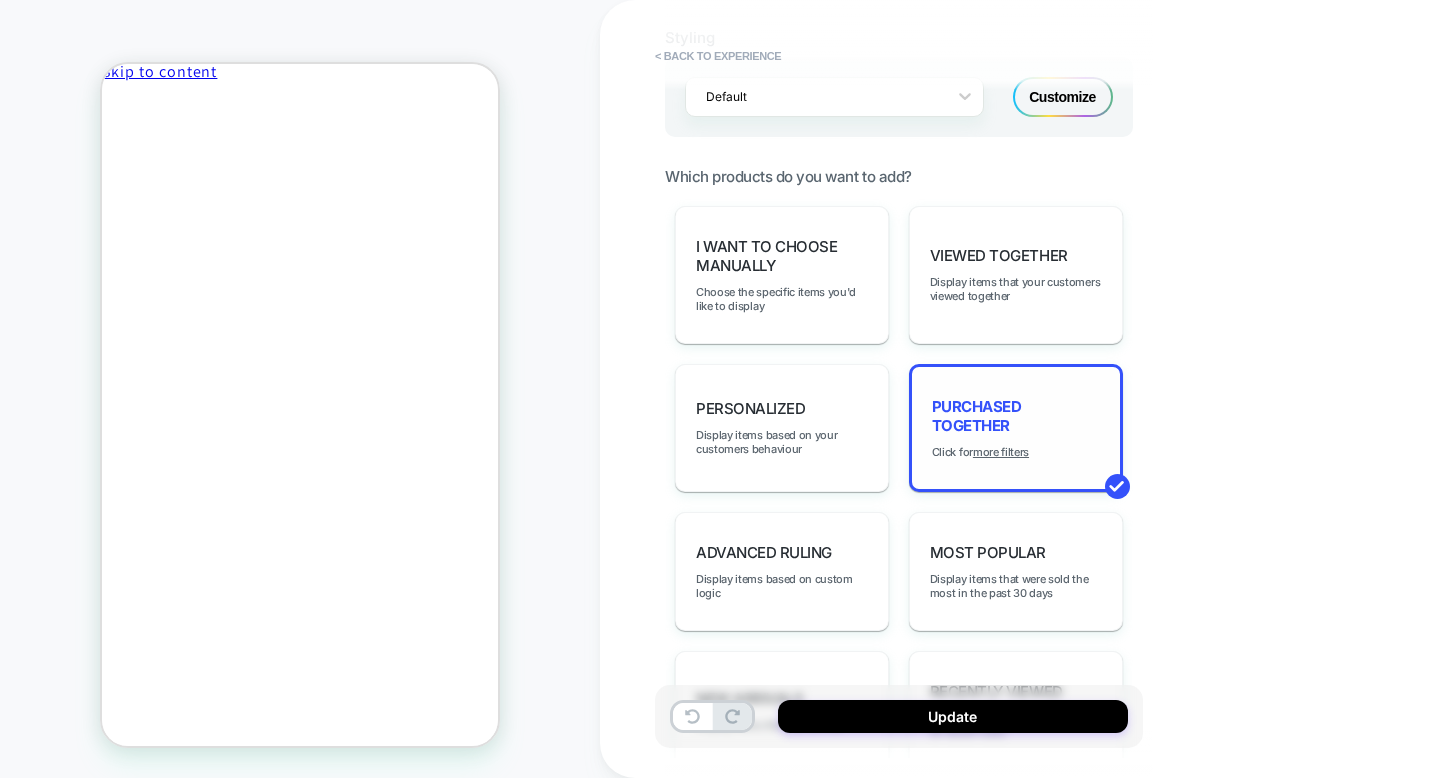 scroll, scrollTop: 280, scrollLeft: 0, axis: vertical 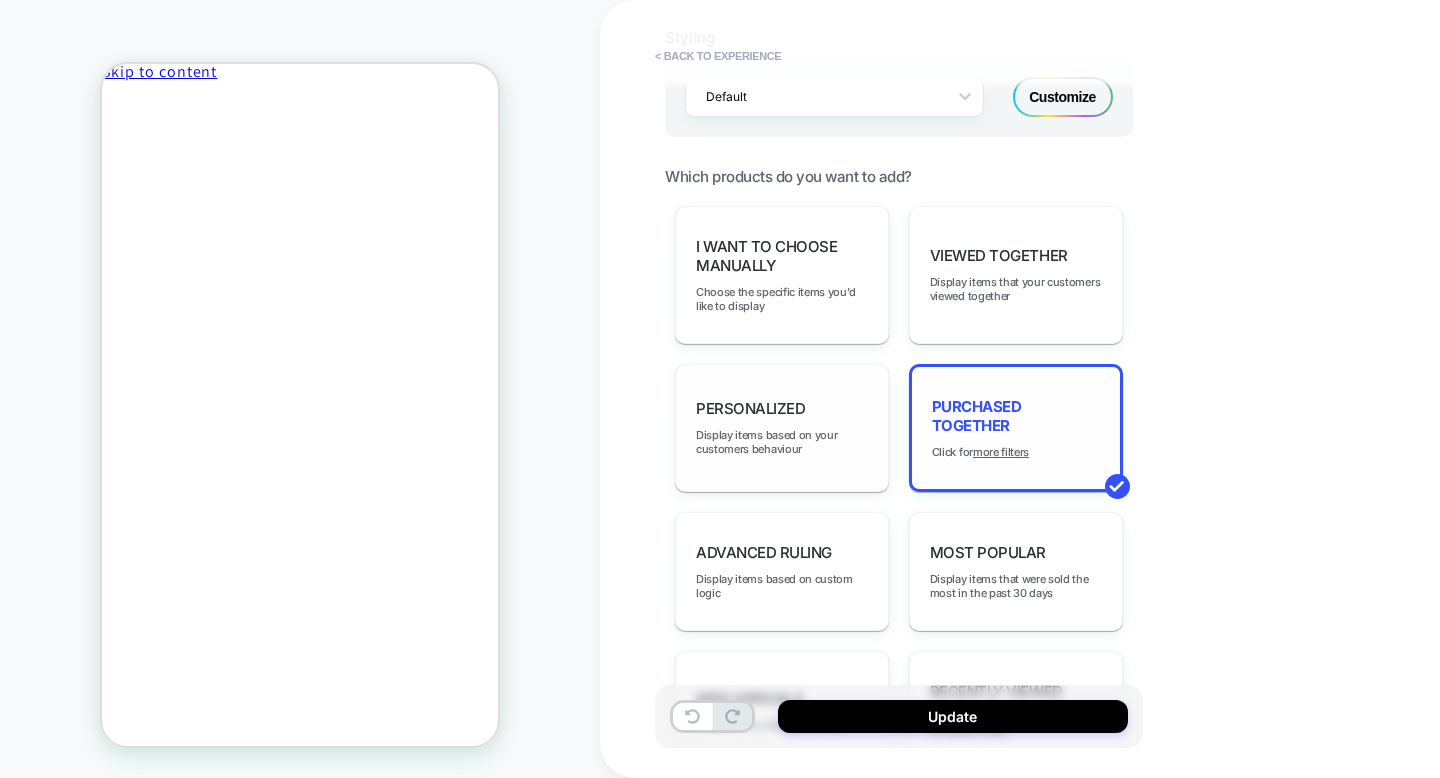 click on "personalized Display items based on your customers behaviour" at bounding box center [782, 428] 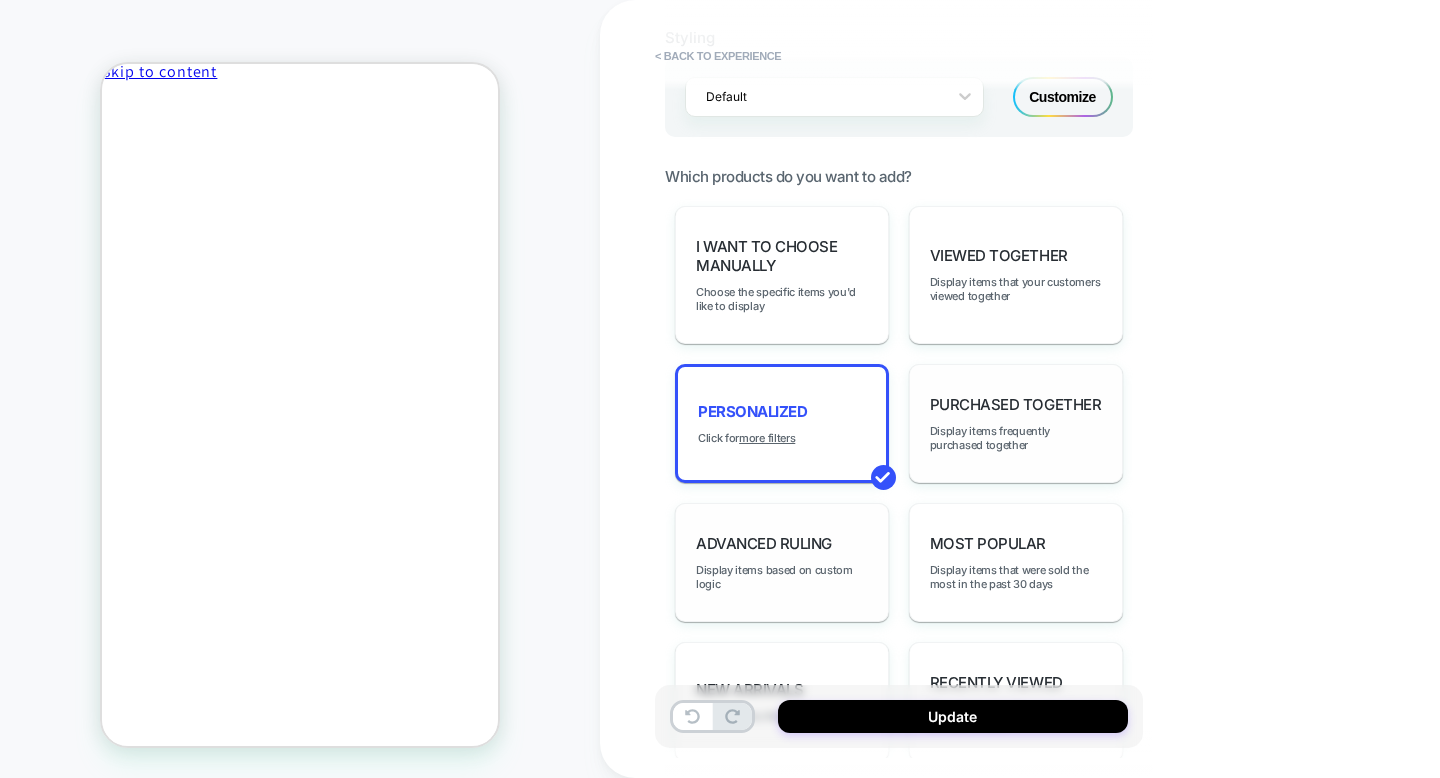 click on "Advanced Ruling Display items based on custom logic" at bounding box center (782, 562) 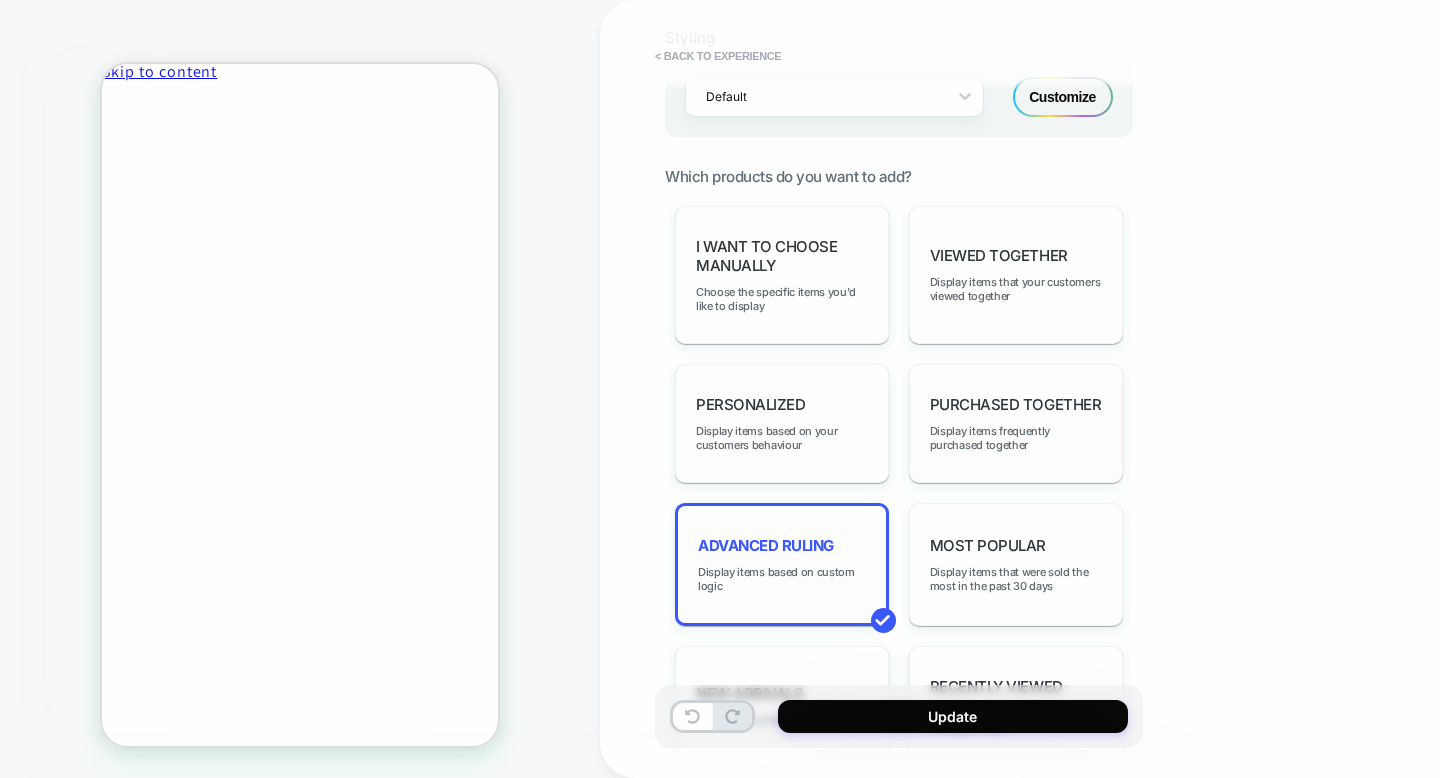 scroll, scrollTop: 0, scrollLeft: 0, axis: both 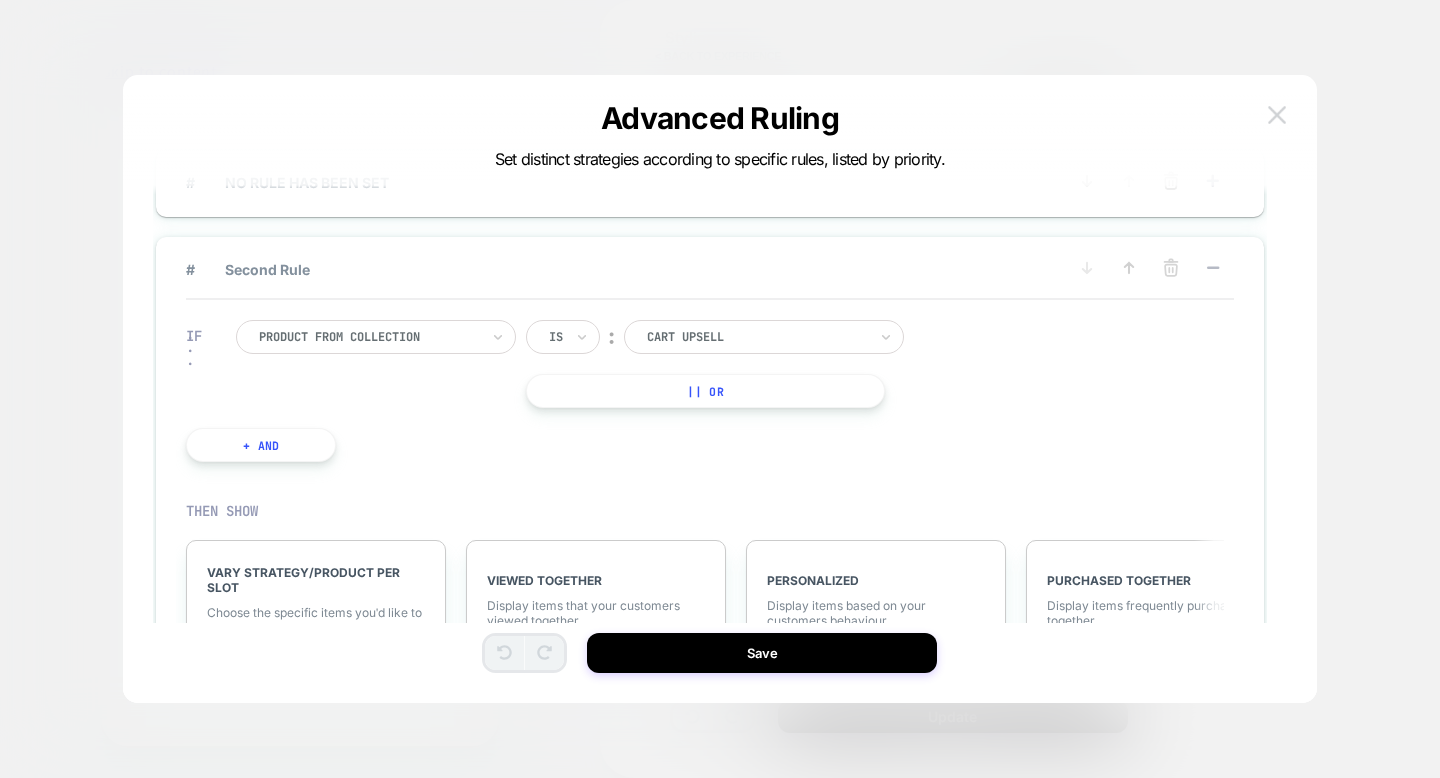 click at bounding box center (1277, 114) 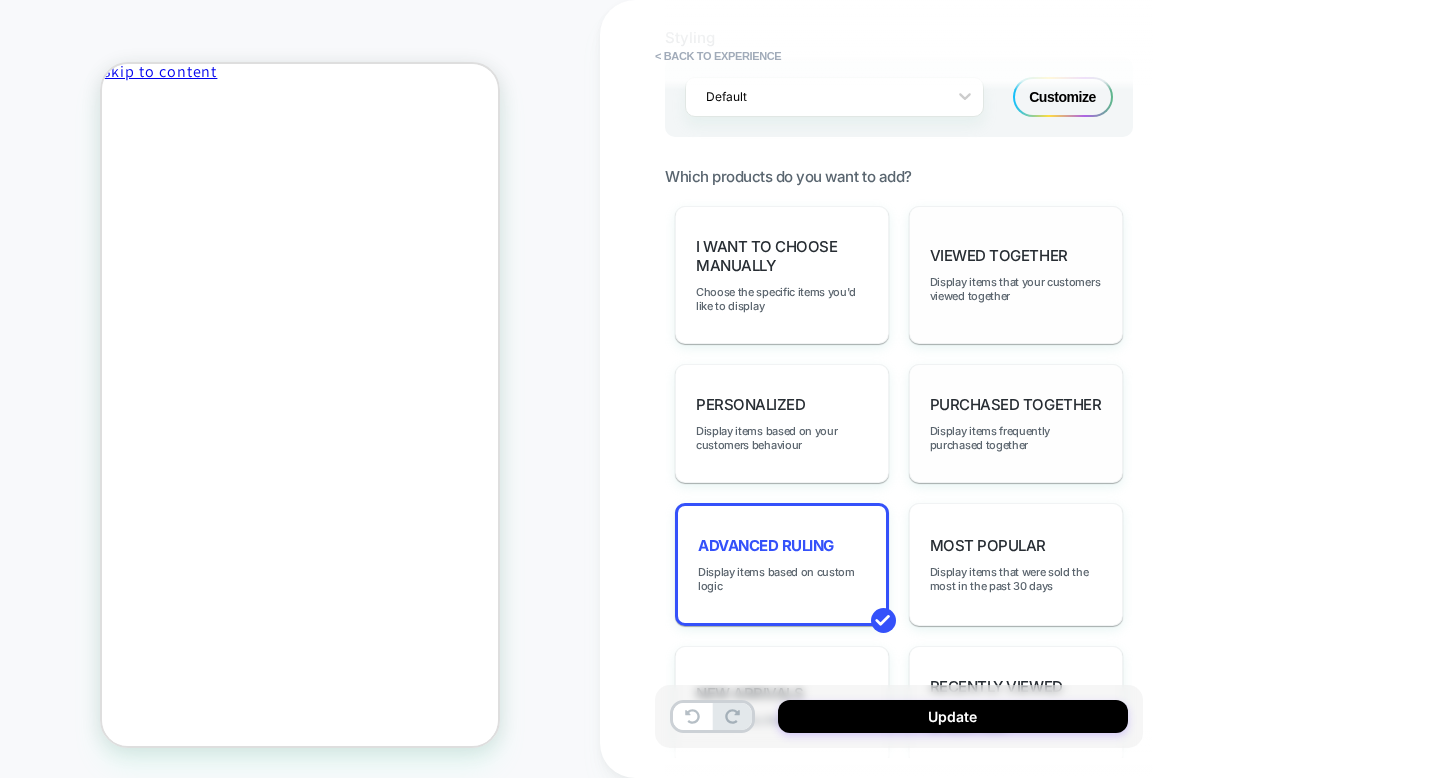 click on "Viewed Together" at bounding box center [999, 255] 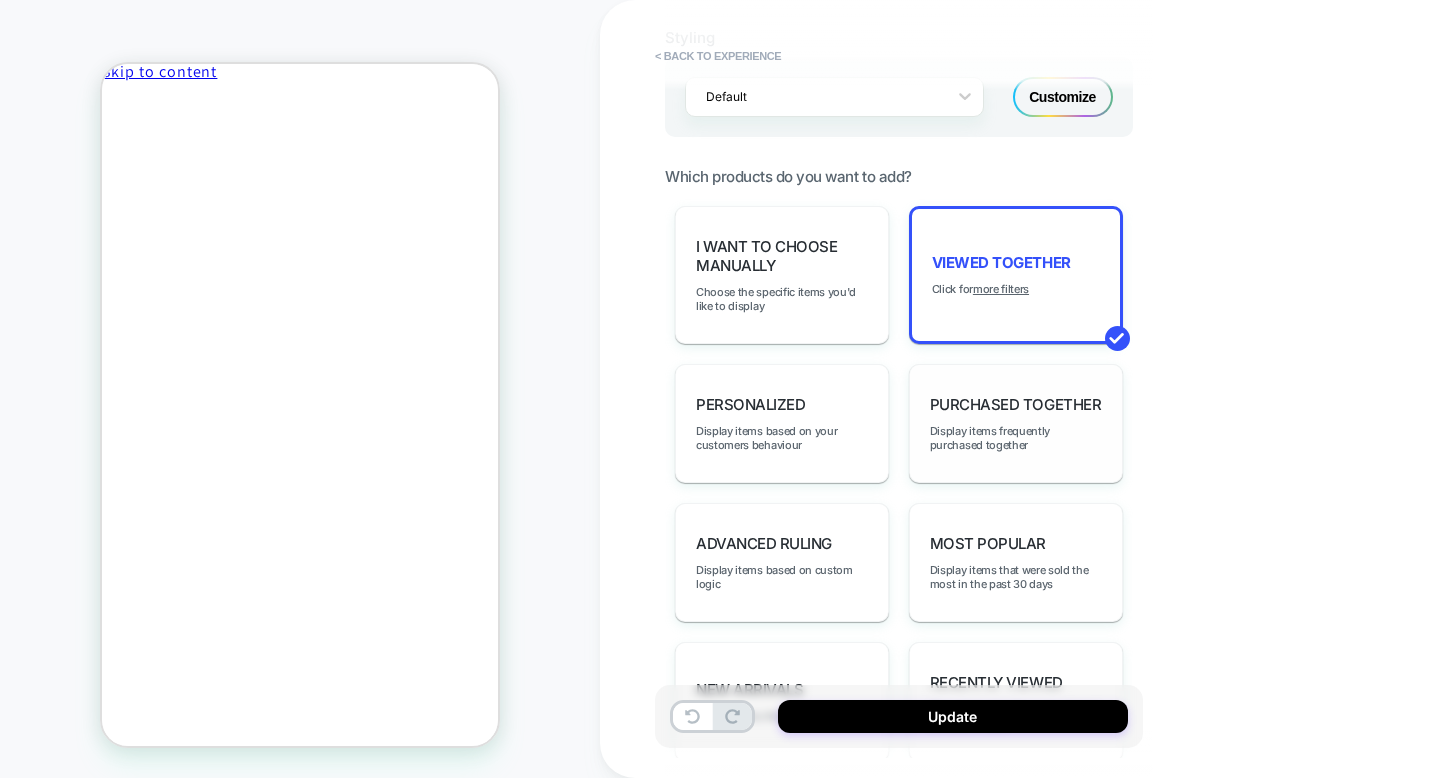 scroll, scrollTop: 354, scrollLeft: 0, axis: vertical 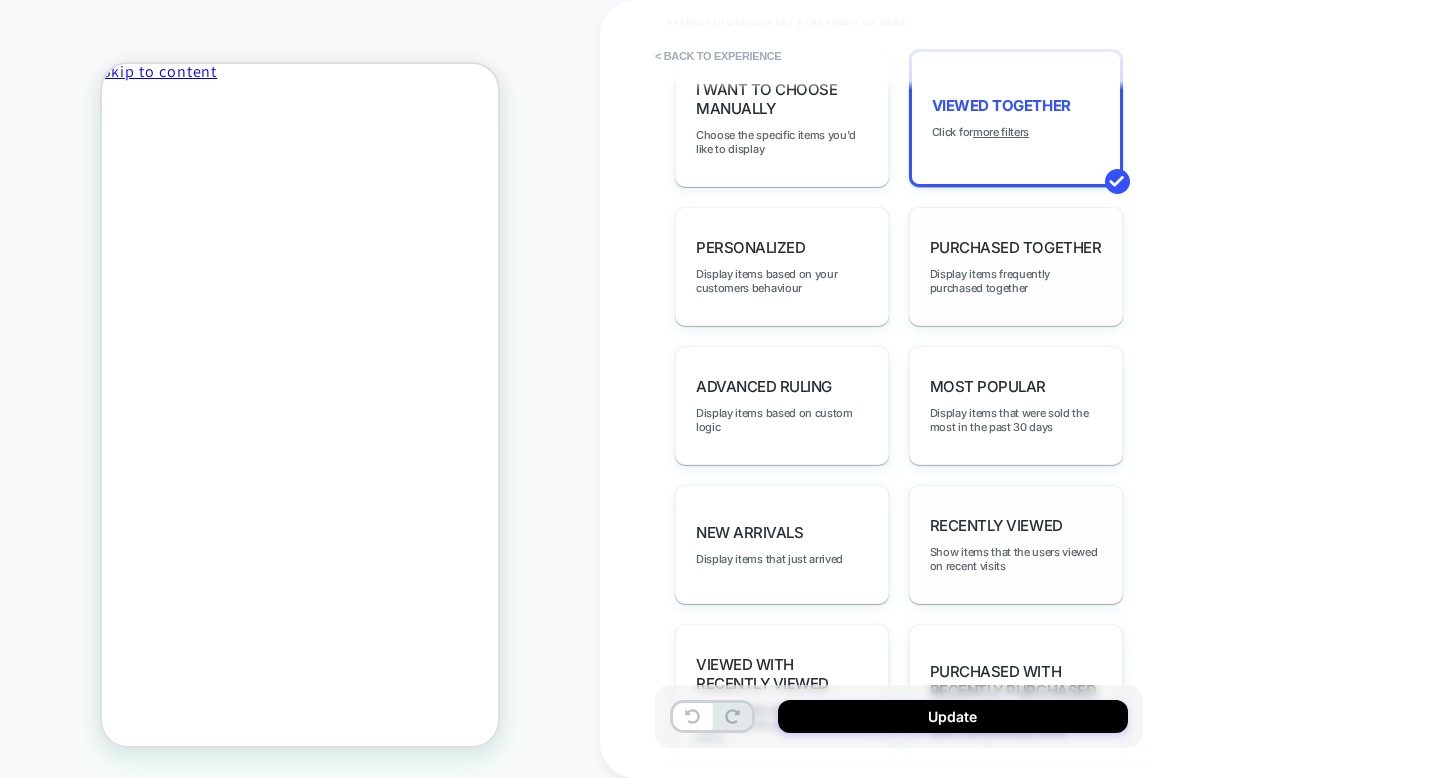 click on "Recently Viewed" at bounding box center [996, 525] 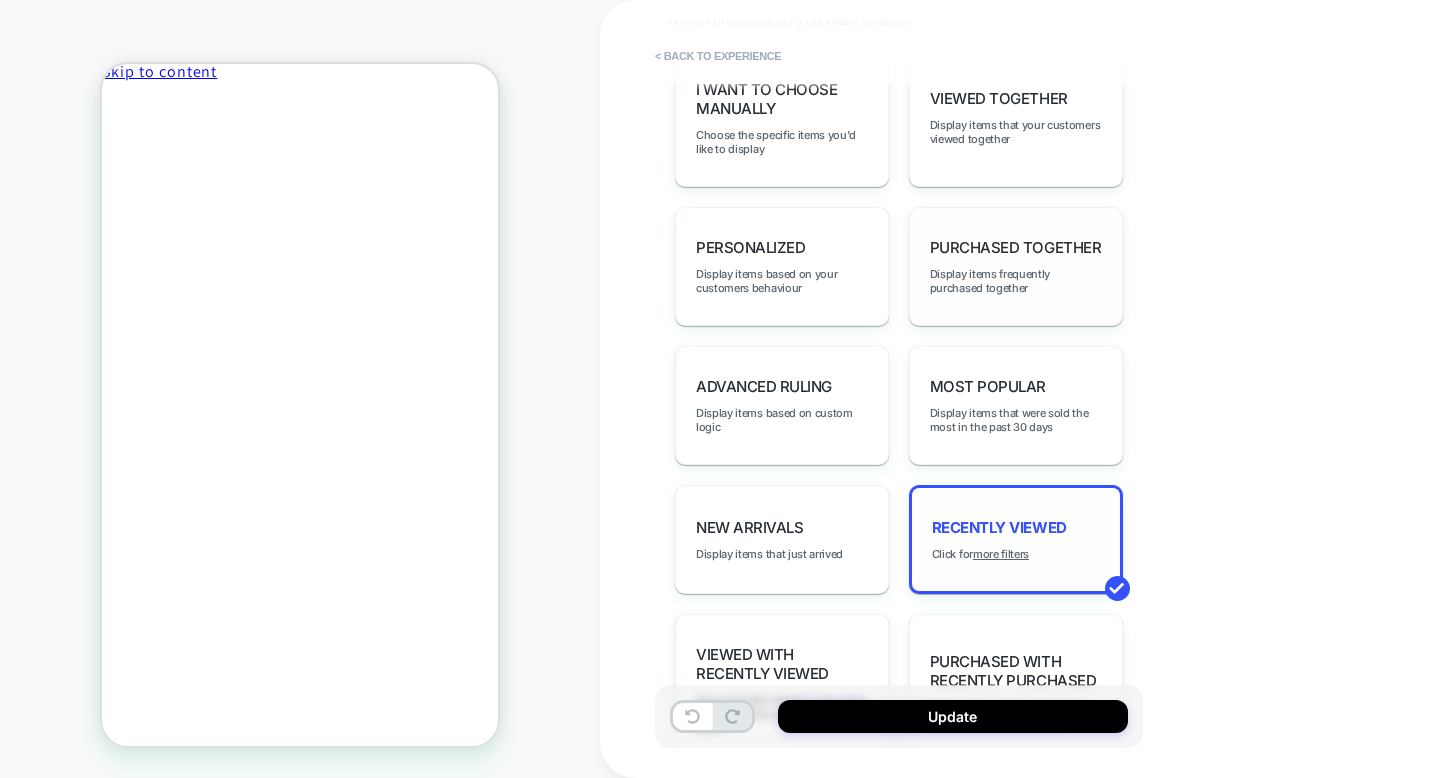 scroll, scrollTop: 0, scrollLeft: 0, axis: both 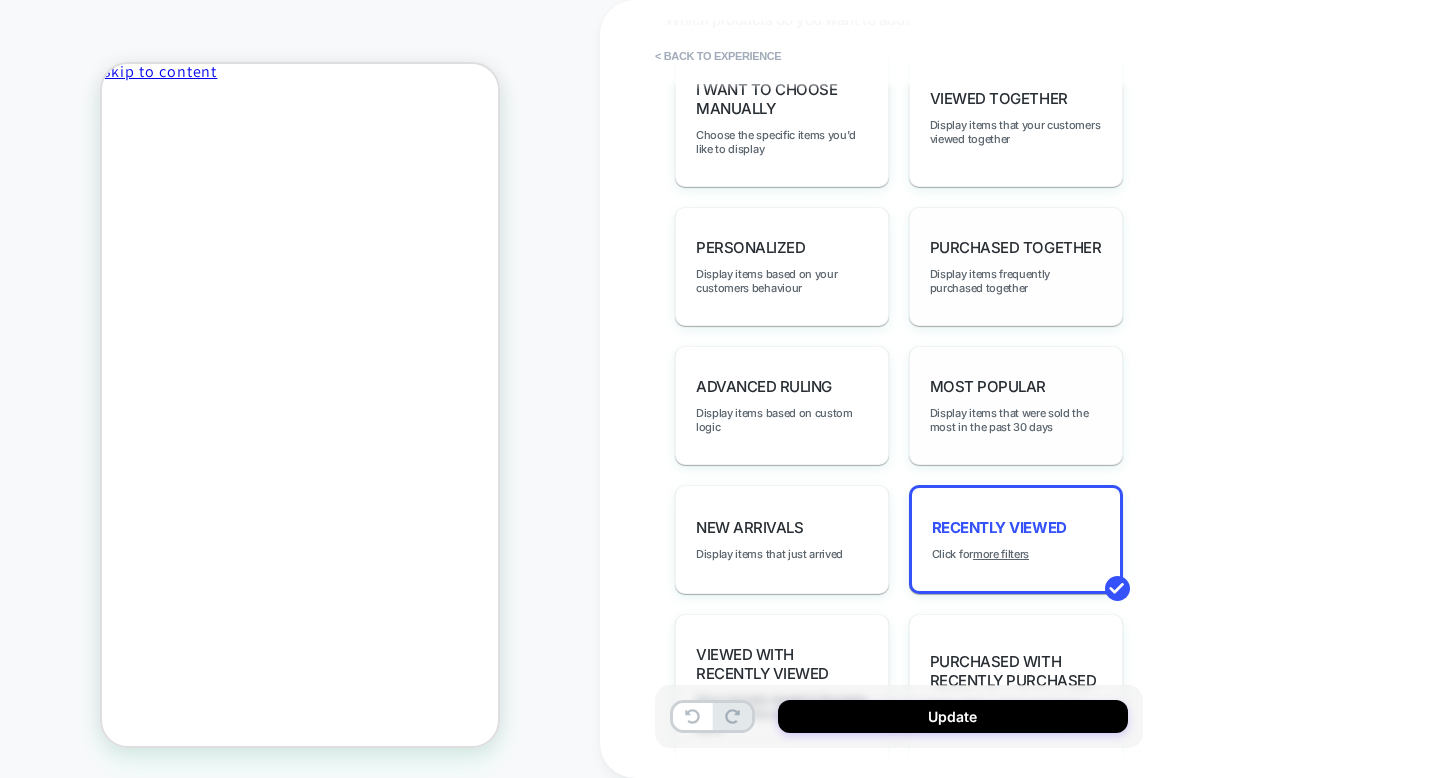 click on "Most Popular" at bounding box center [988, 386] 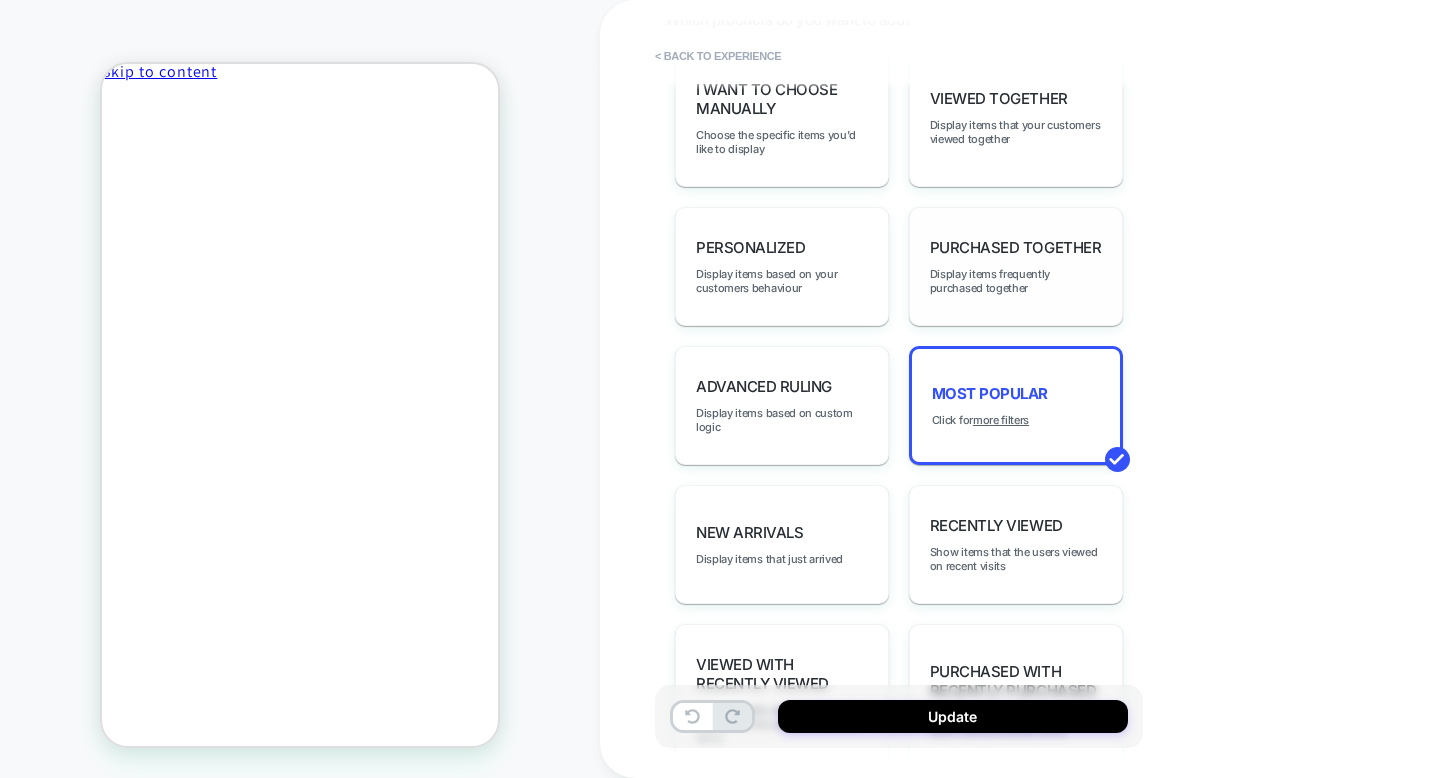 scroll, scrollTop: 354, scrollLeft: 0, axis: vertical 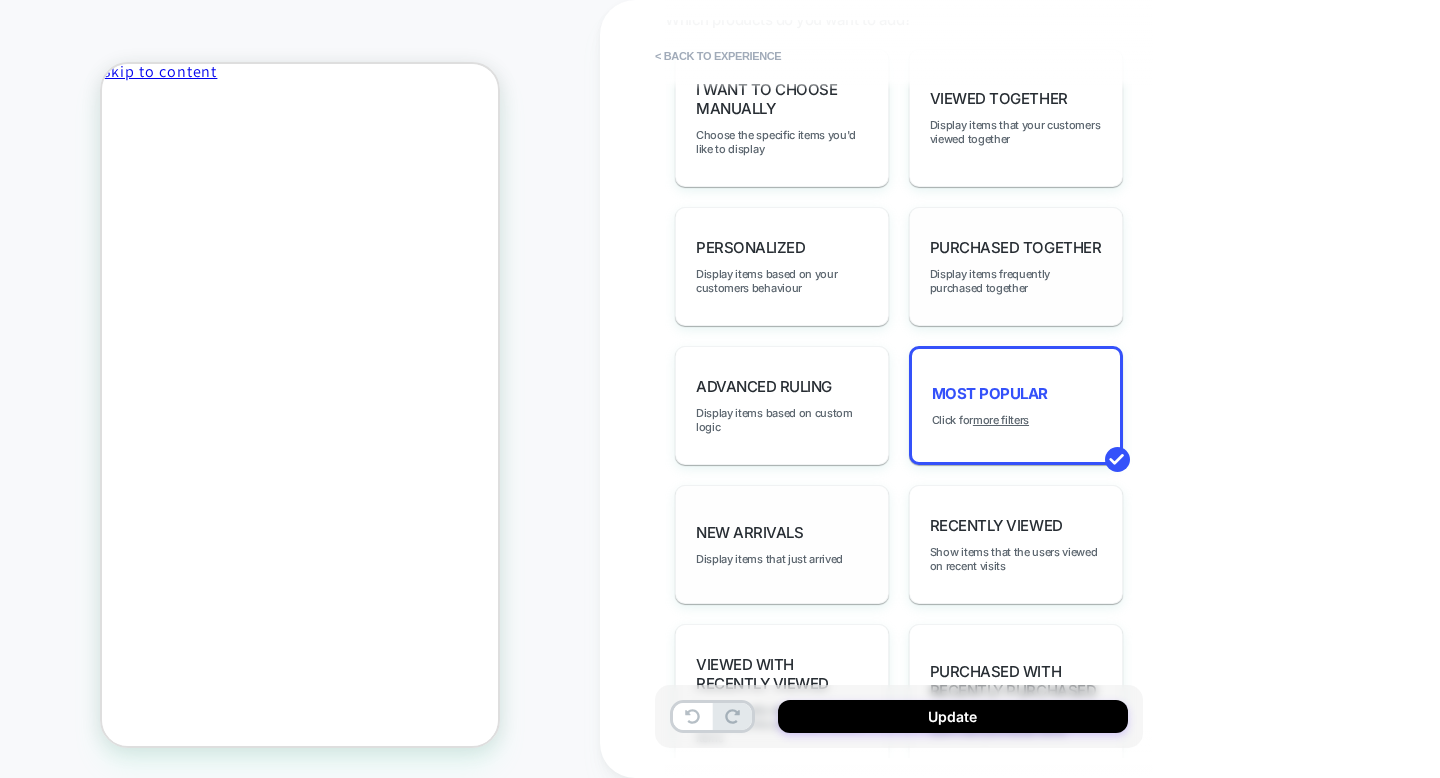 click on "New Arrivals" at bounding box center (749, 532) 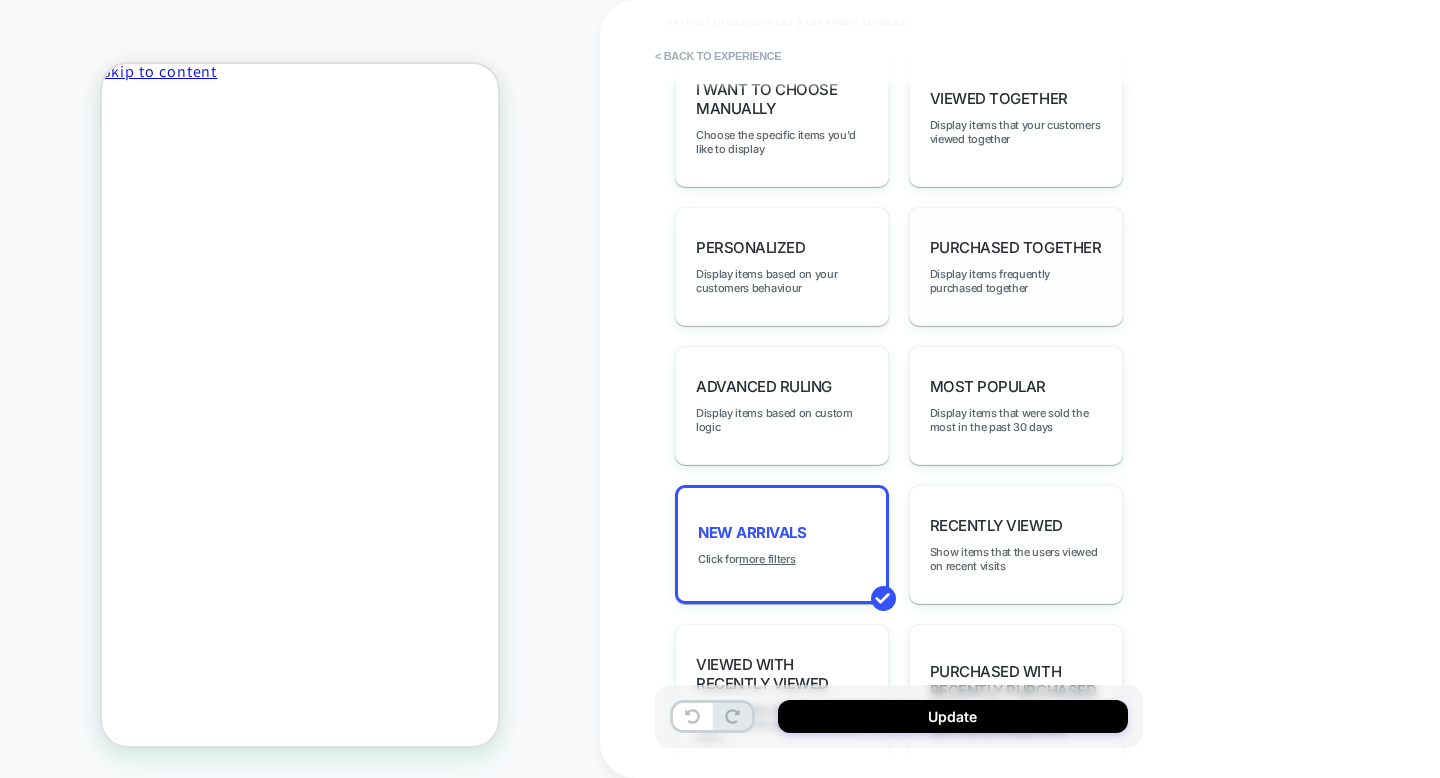 scroll, scrollTop: 354, scrollLeft: 0, axis: vertical 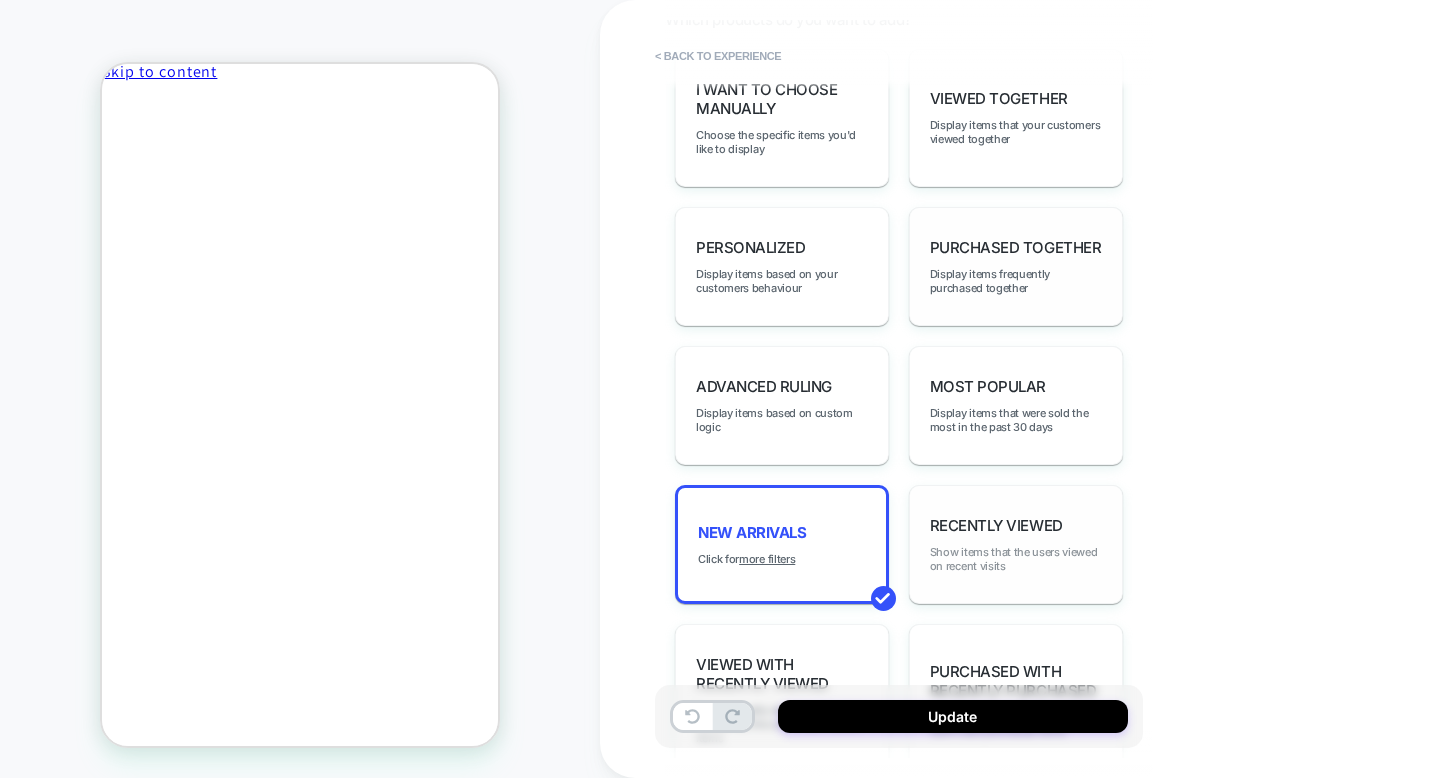 click on "Show items that the users viewed on recent visits" at bounding box center (1016, 559) 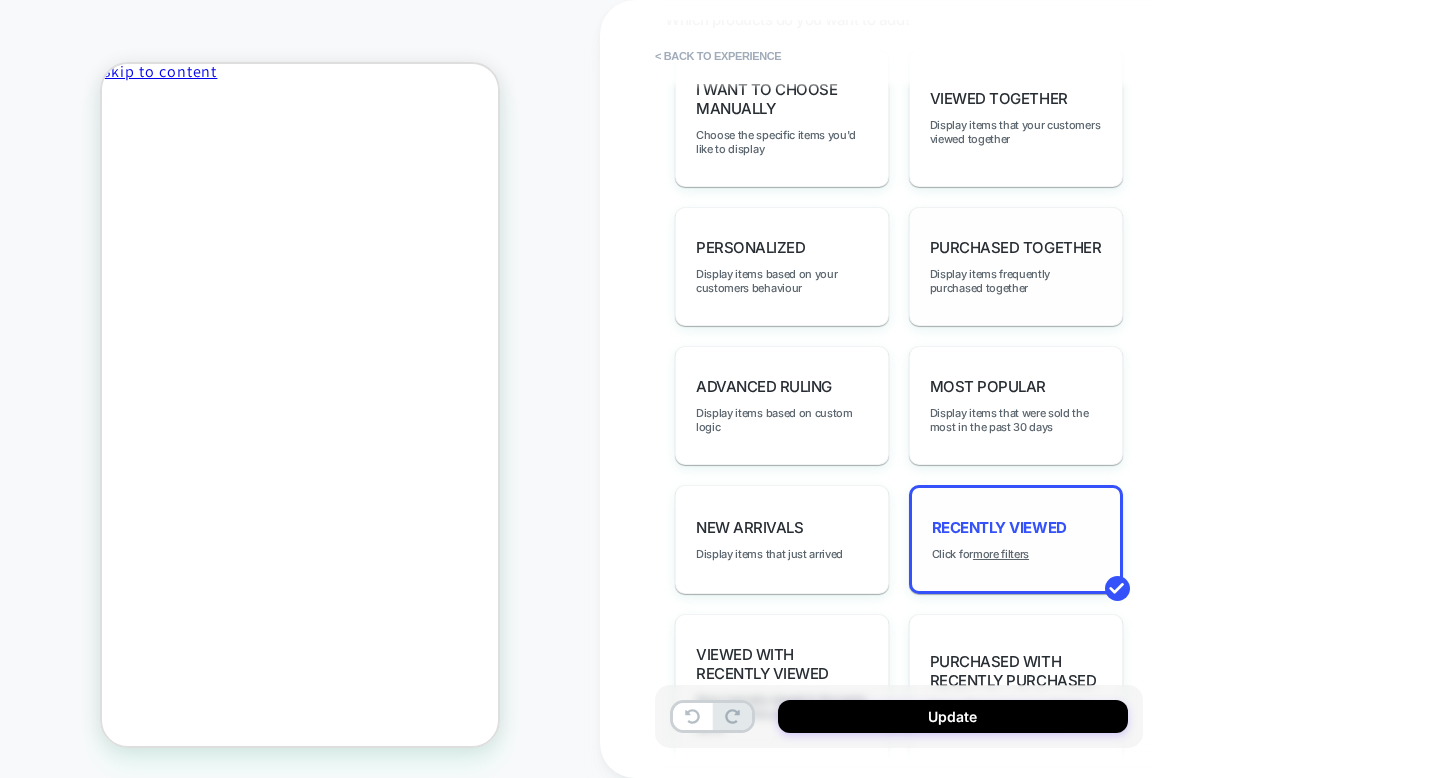 scroll, scrollTop: 0, scrollLeft: 0, axis: both 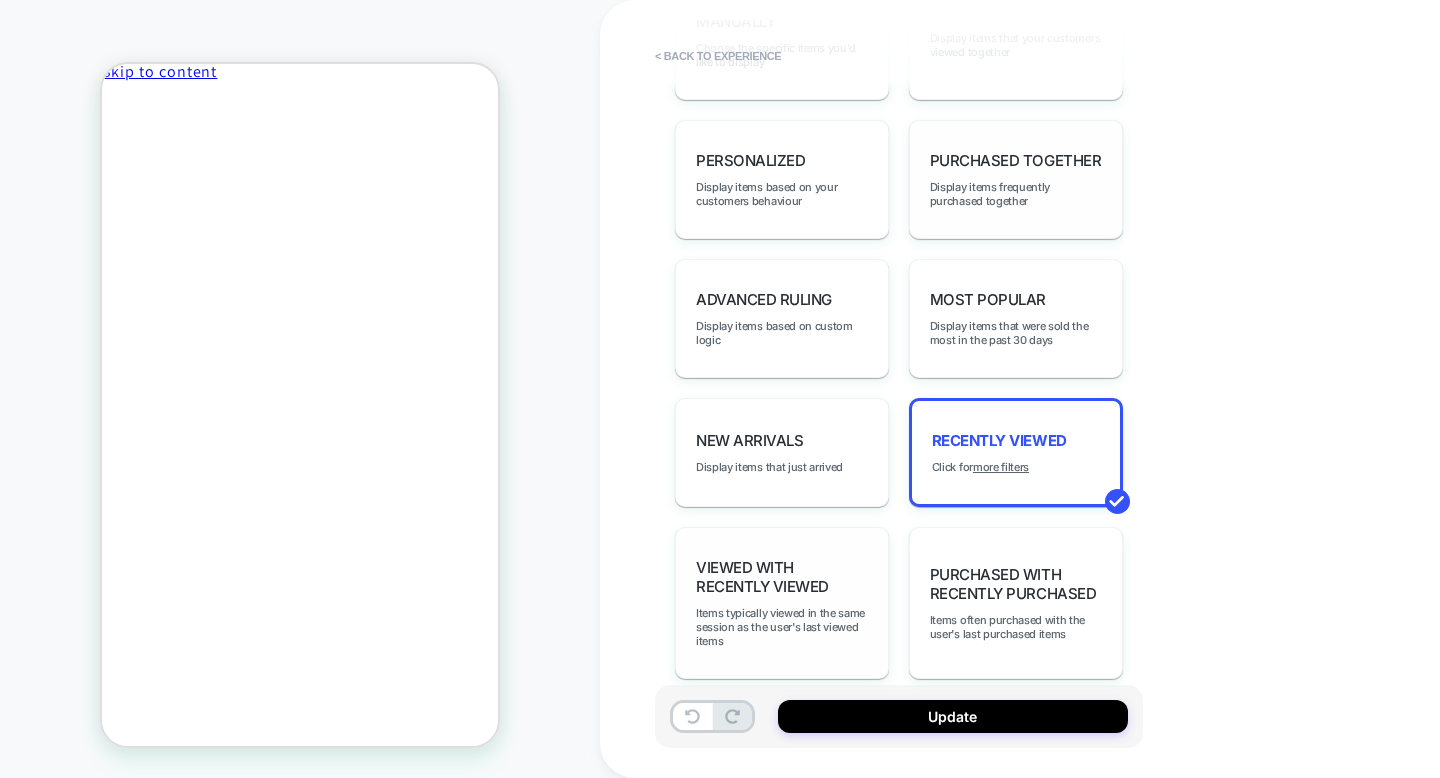 click on "Viewed with Recently Viewed Items typically viewed in the same session as the user's last viewed items" at bounding box center [782, 603] 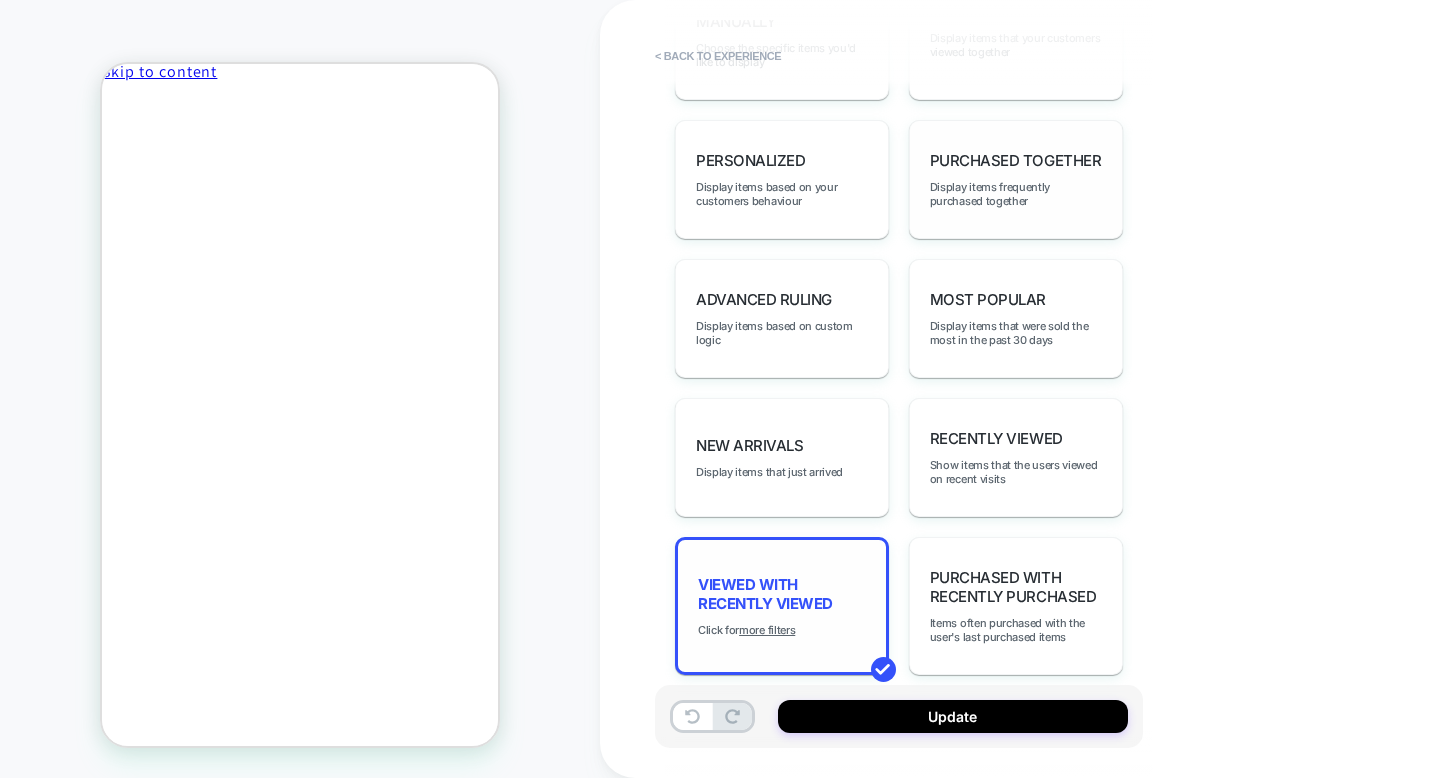 scroll, scrollTop: 0, scrollLeft: 0, axis: both 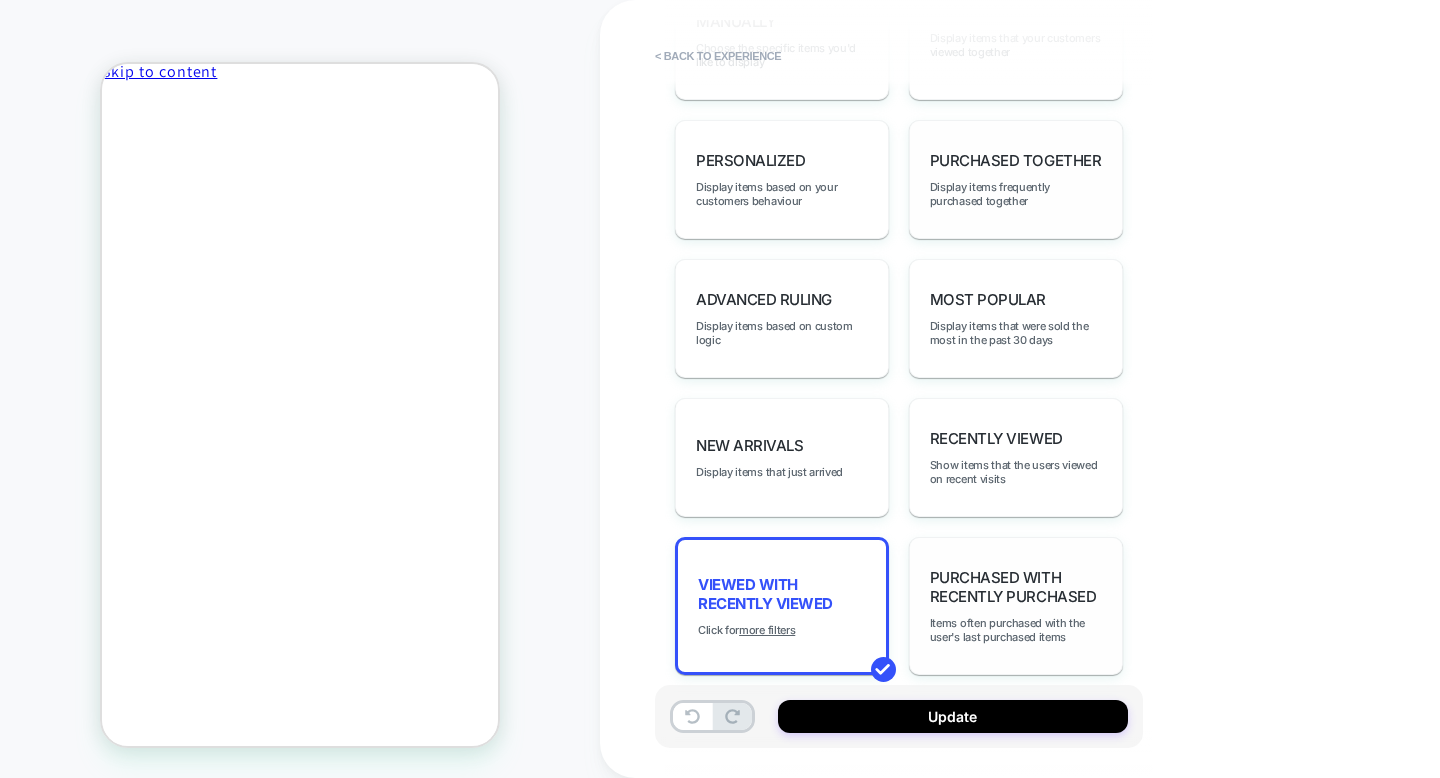 click on "Purchased with Recently Purchased Items often purchased with the user's last purchased items" at bounding box center (1016, 606) 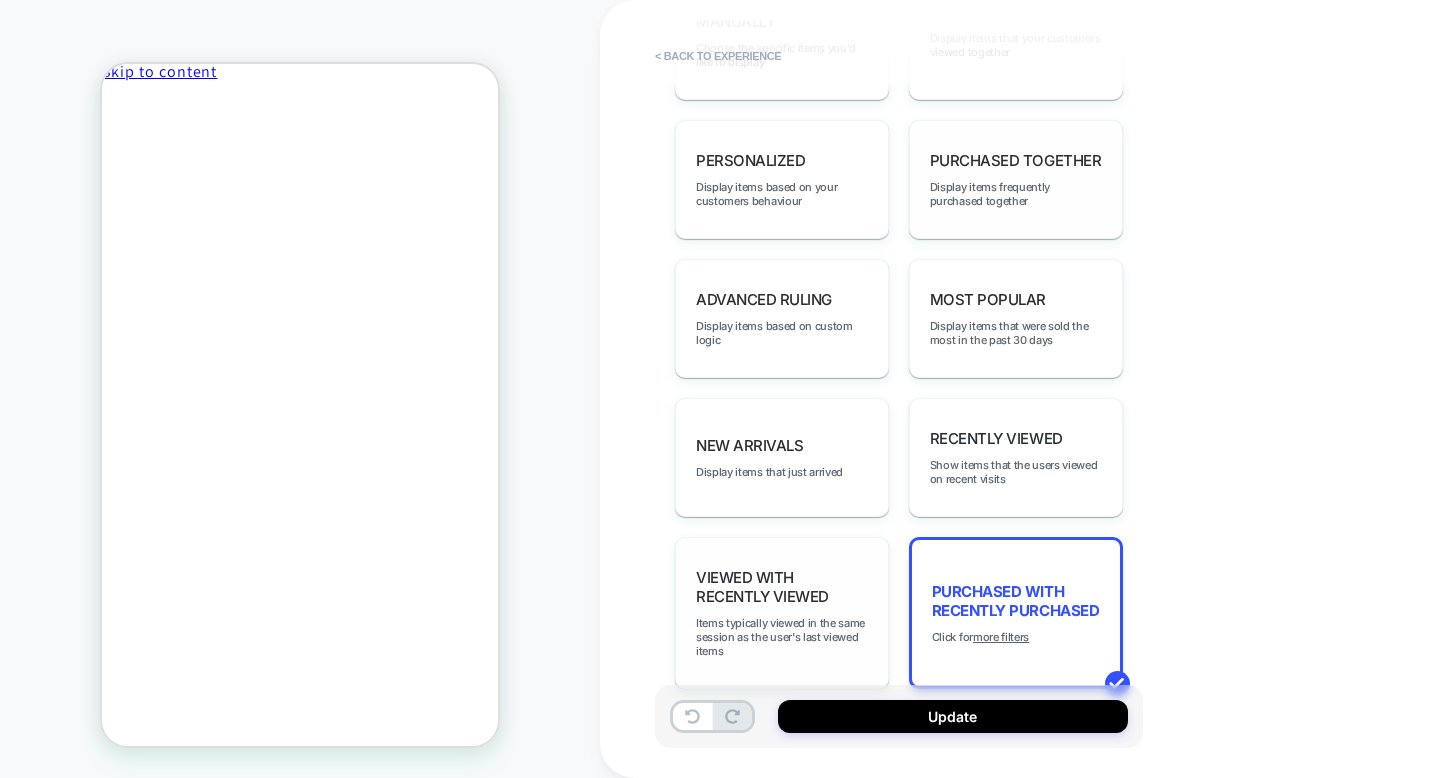 scroll, scrollTop: 1065, scrollLeft: 0, axis: vertical 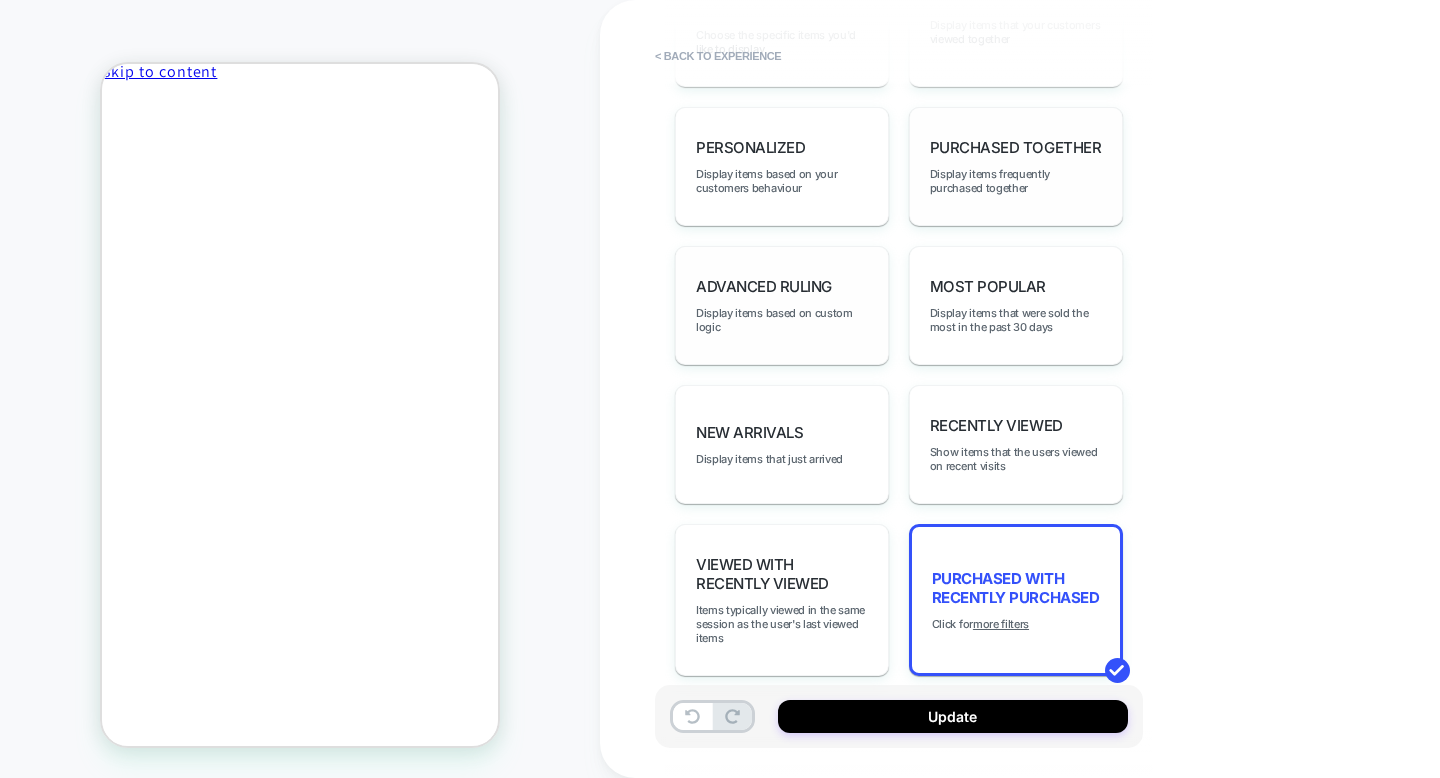 click on "Advanced Ruling" at bounding box center (764, 286) 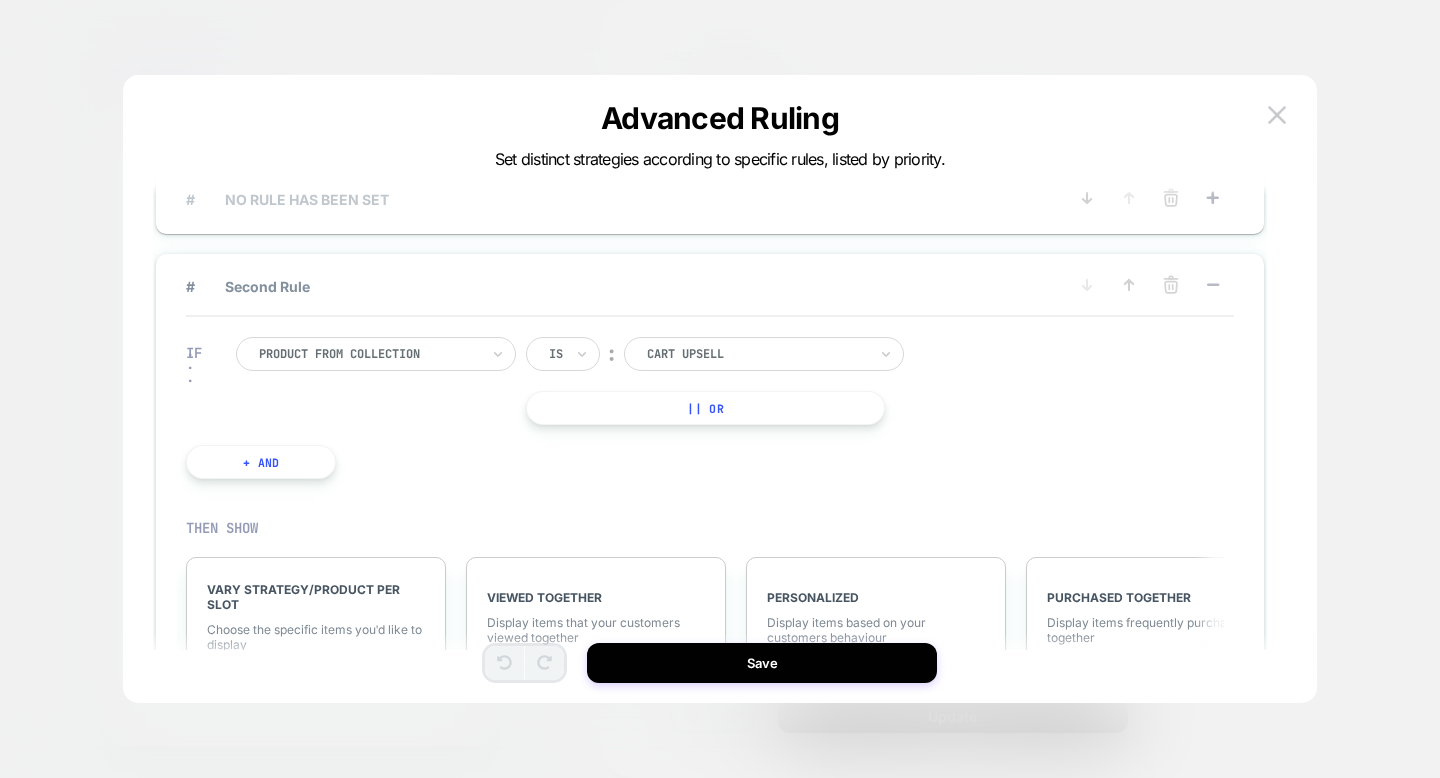scroll, scrollTop: 60, scrollLeft: 0, axis: vertical 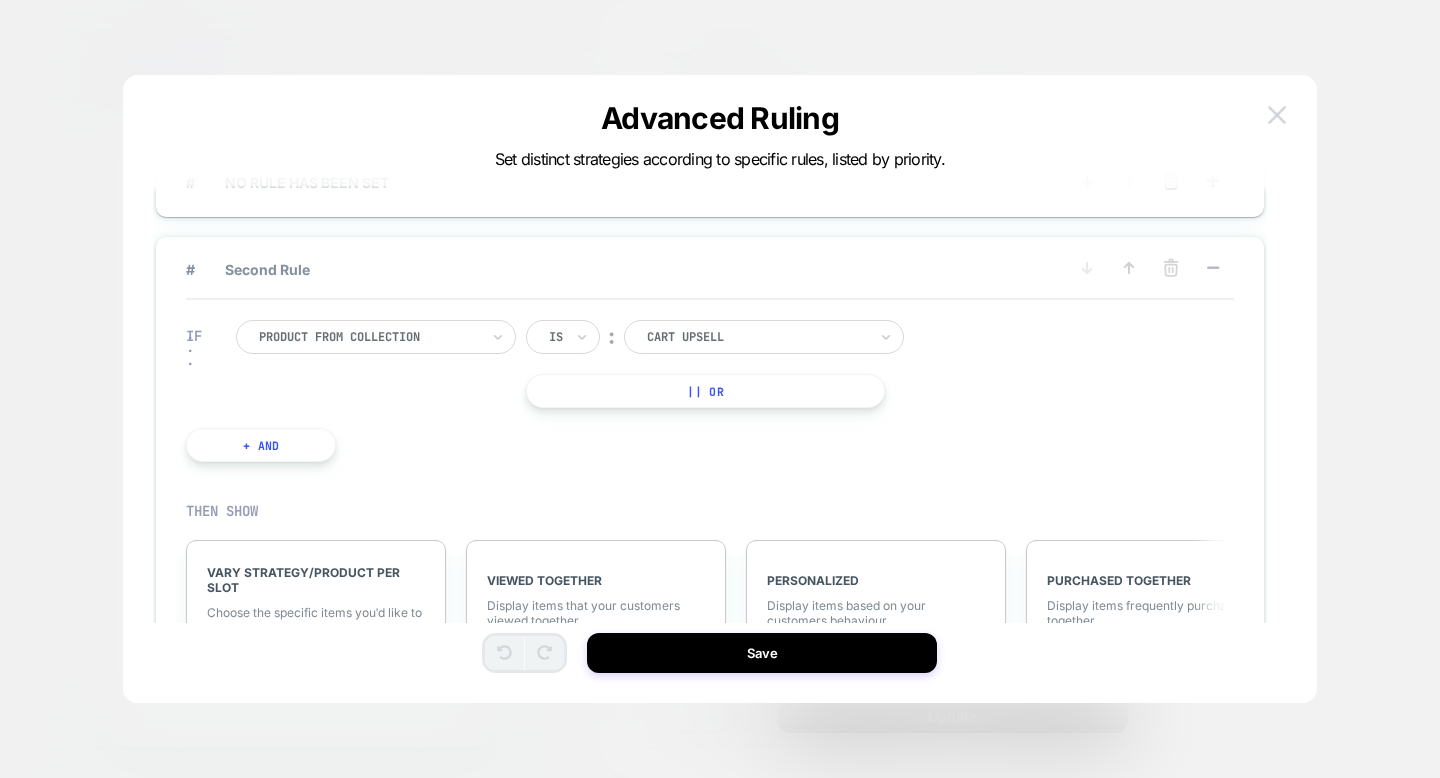 click at bounding box center (1277, 115) 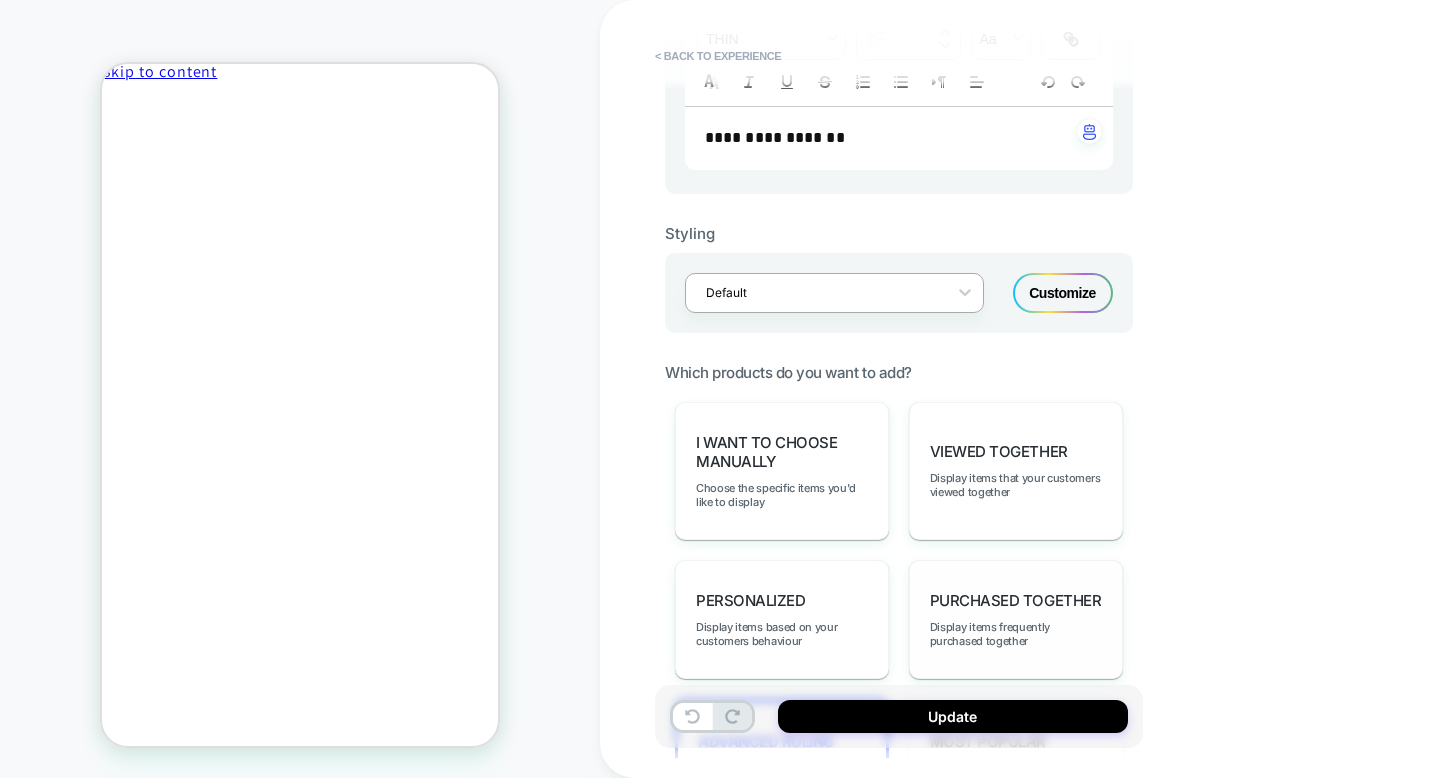 scroll, scrollTop: 600, scrollLeft: 0, axis: vertical 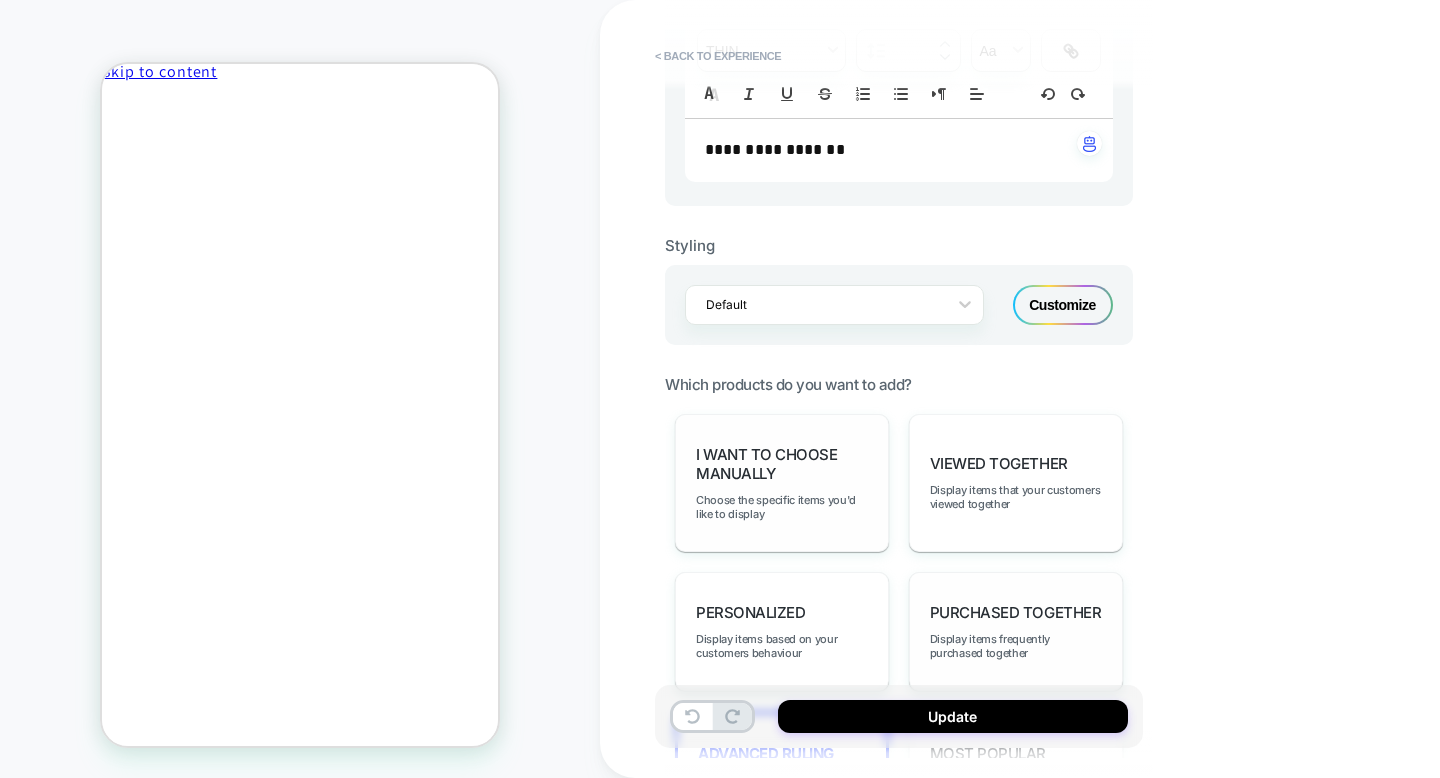 click on "I want to choose manually" at bounding box center [782, 464] 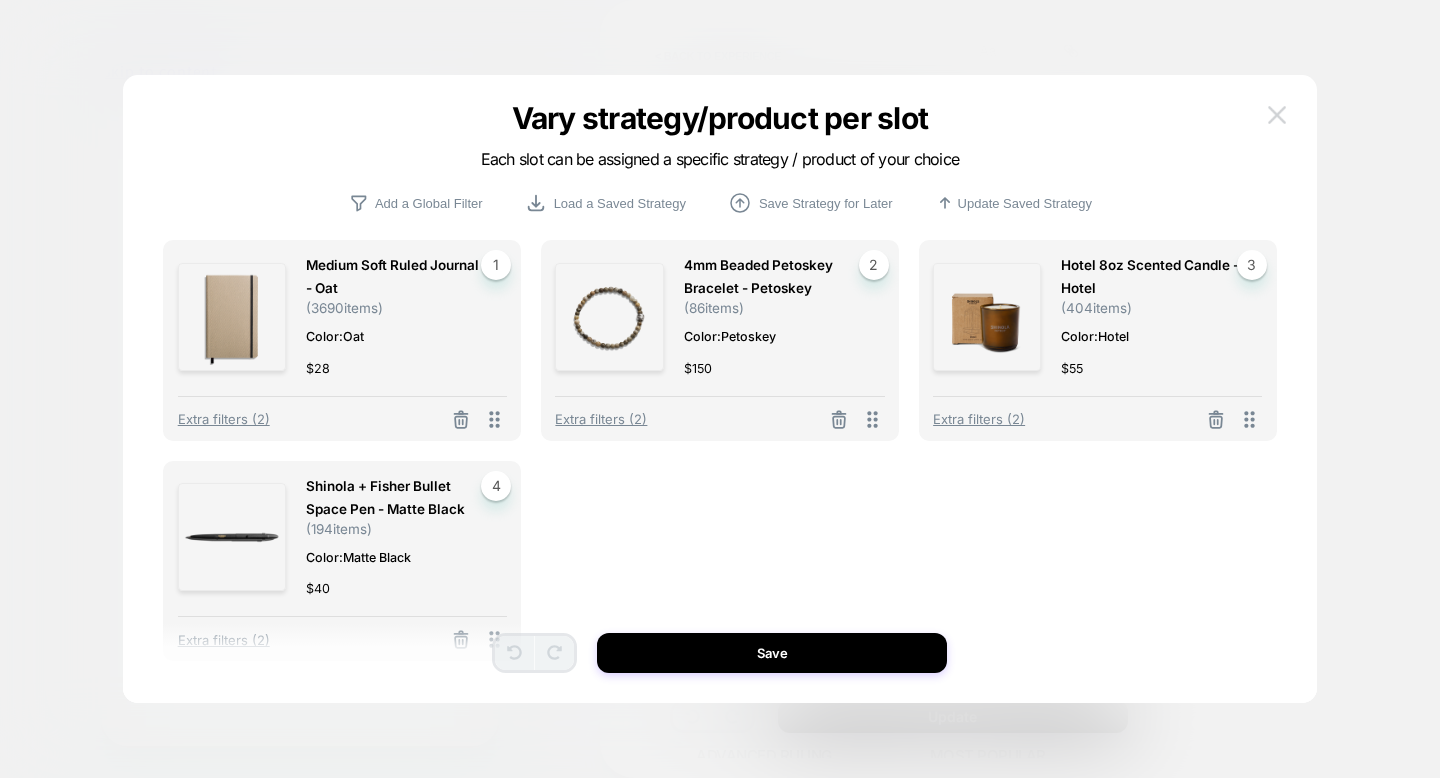 click at bounding box center (1277, 114) 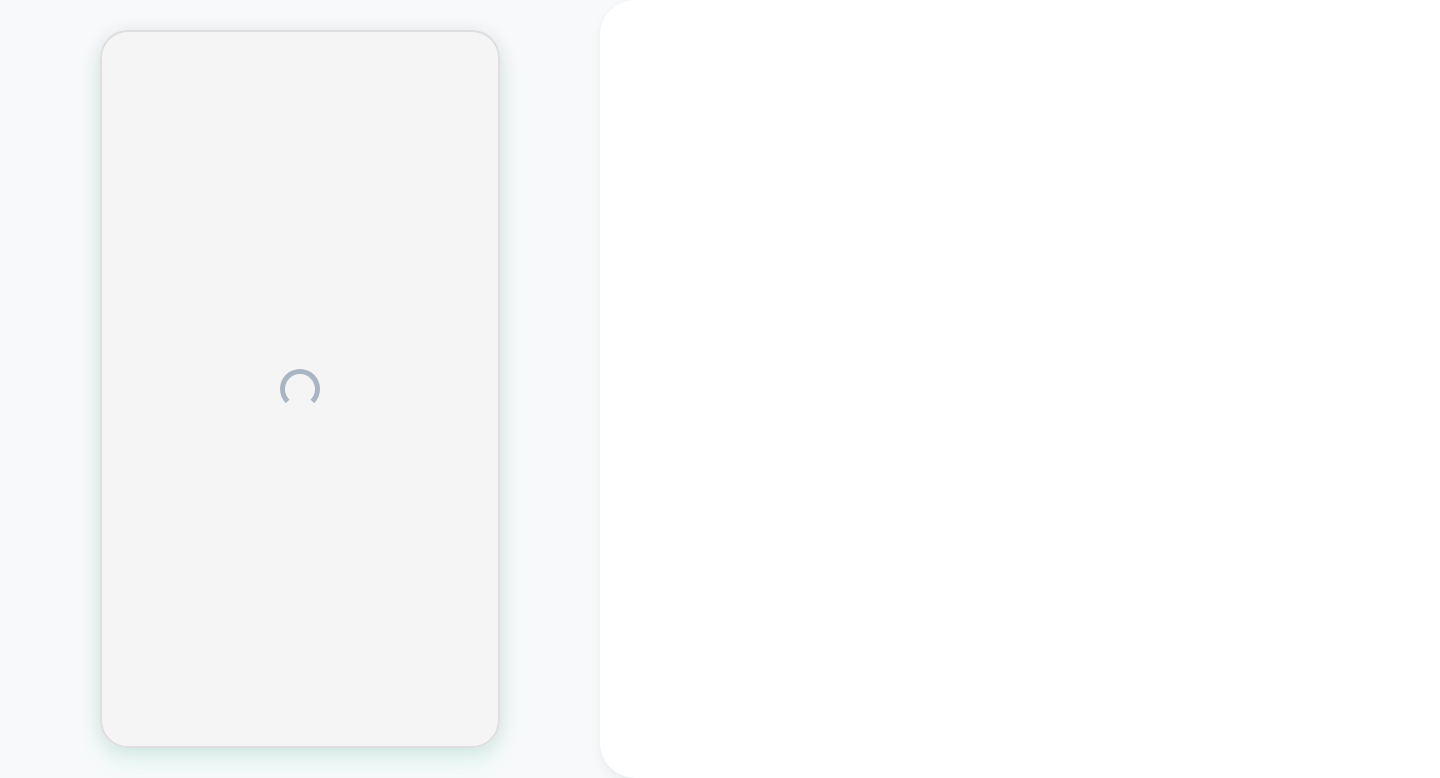 scroll, scrollTop: 0, scrollLeft: 0, axis: both 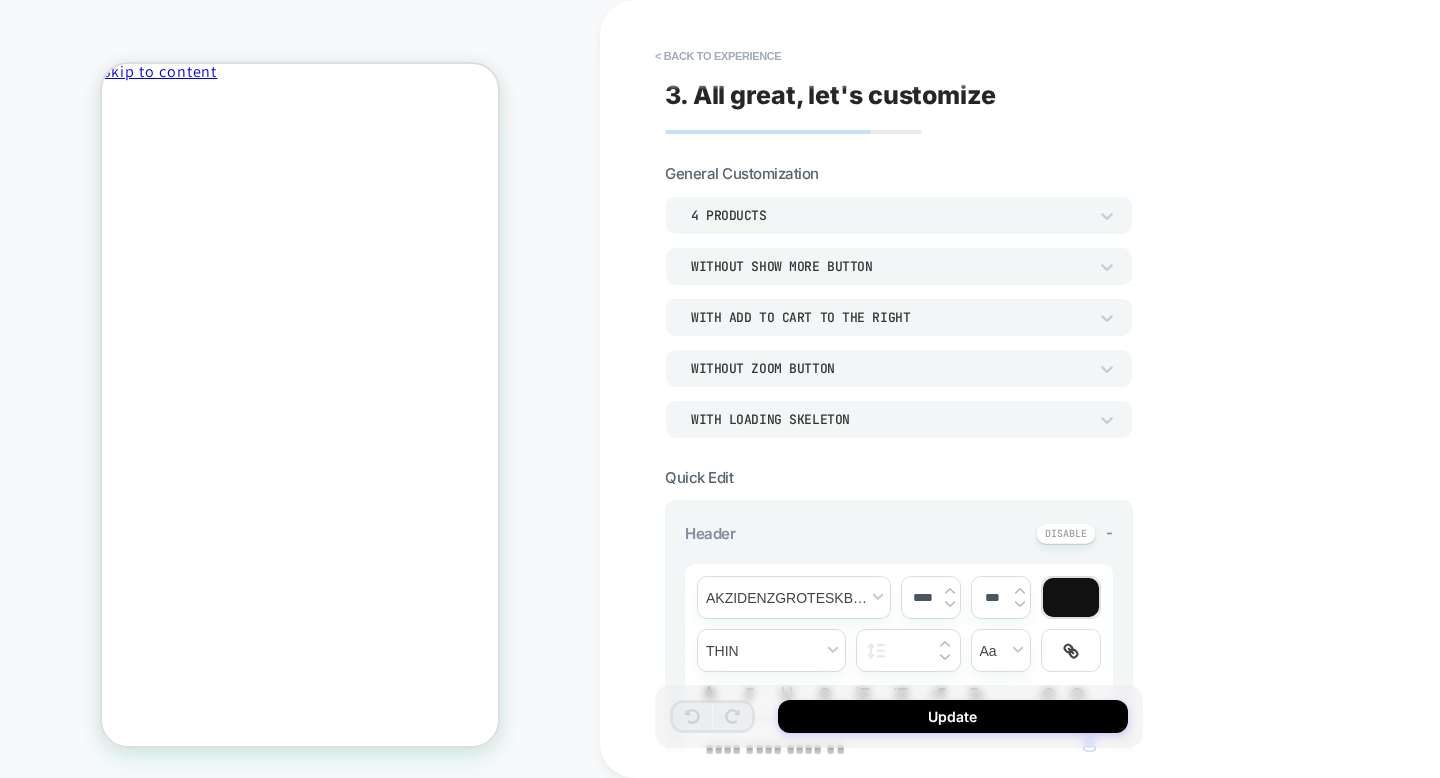 click on "**********" at bounding box center [1040, 389] 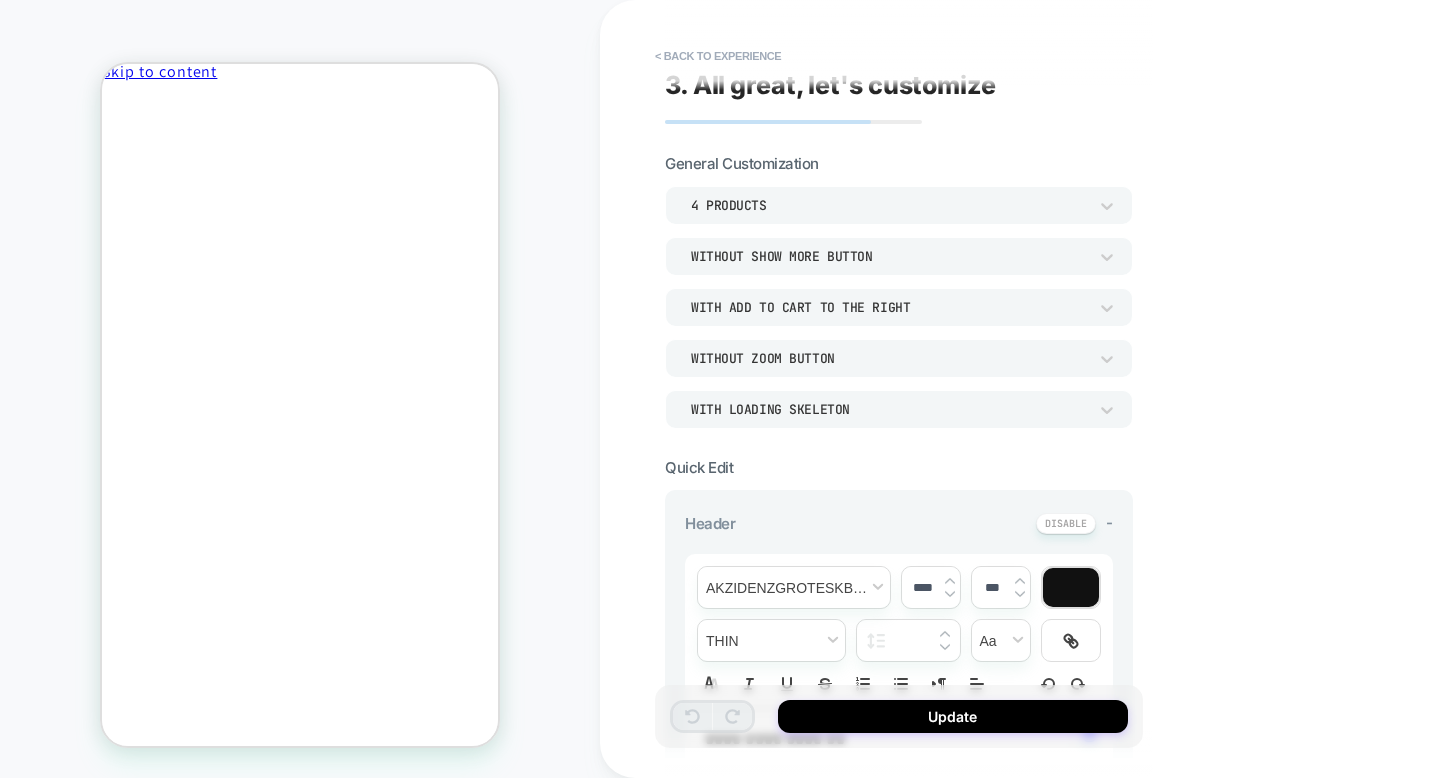 scroll, scrollTop: 0, scrollLeft: 0, axis: both 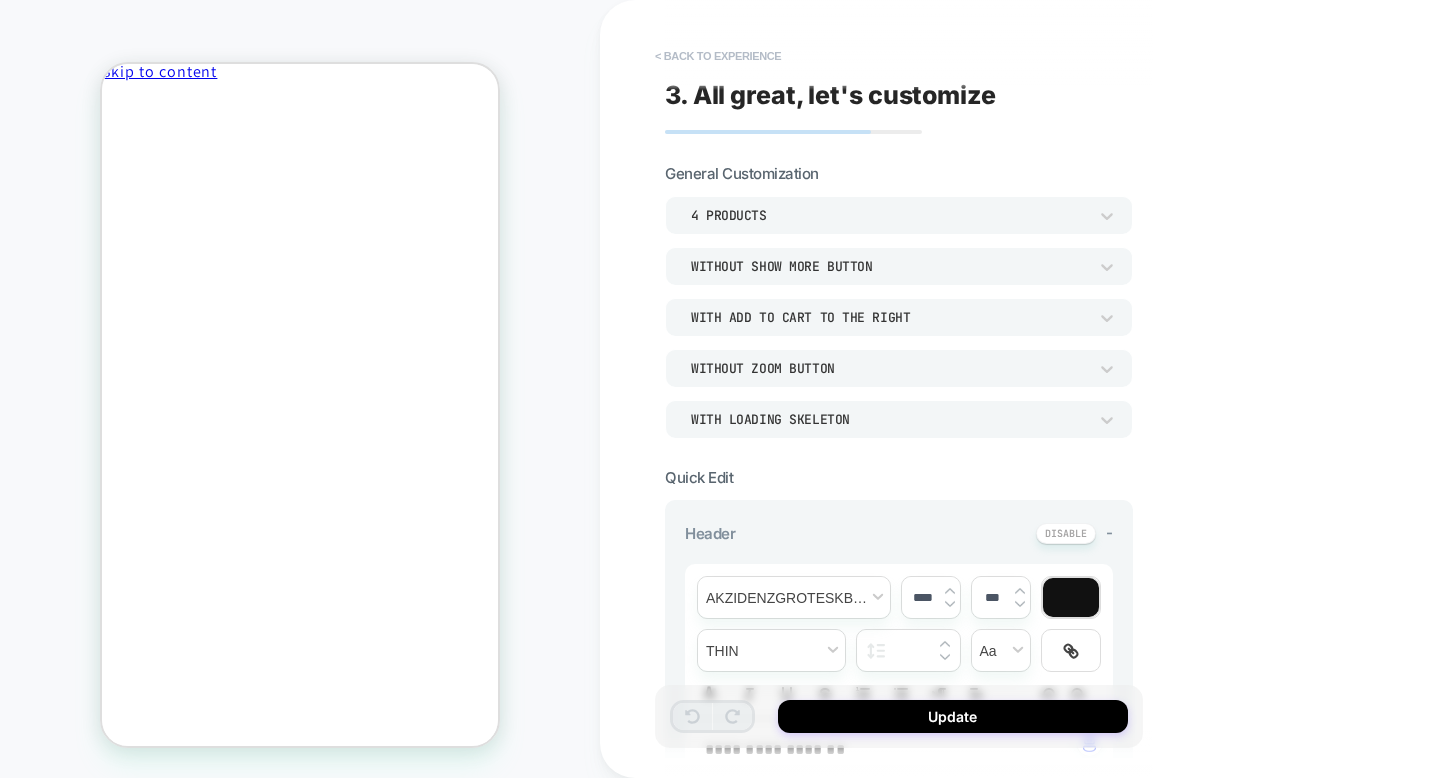 click on "< Back to experience" at bounding box center [718, 56] 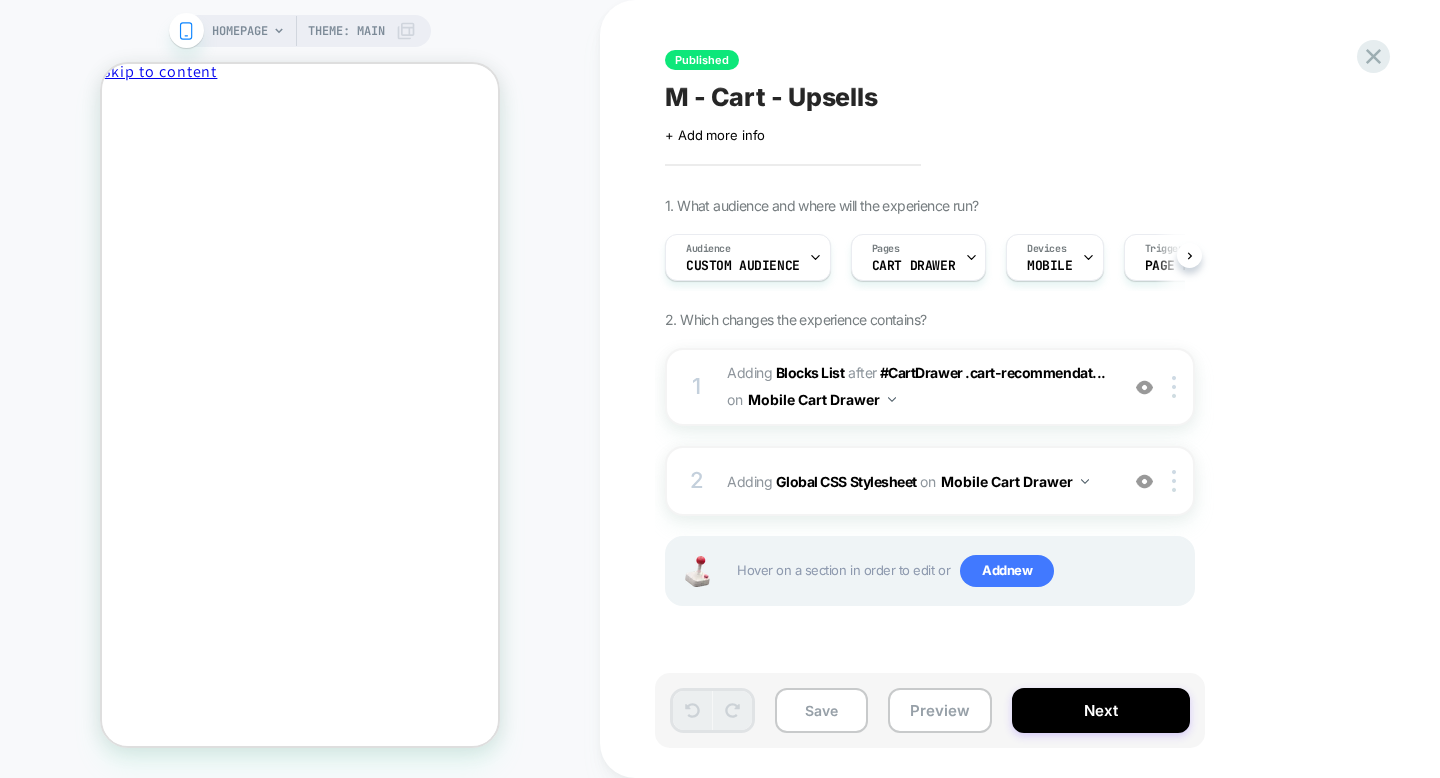 scroll, scrollTop: 0, scrollLeft: 1, axis: horizontal 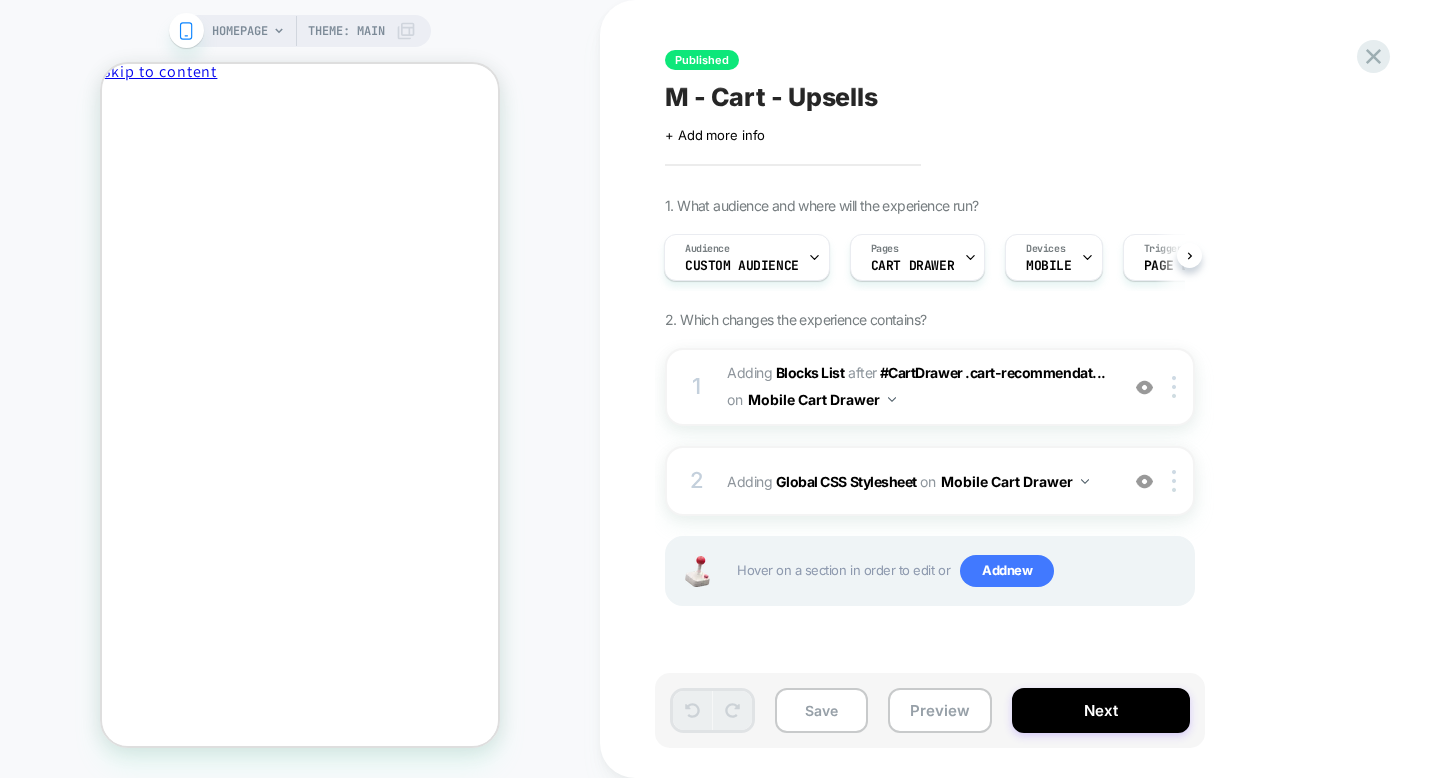 click on "Published M - Cart - Upsells Click to edit experience details + Add more info 1. What audience and where will the experience run? Audience Custom Audience Pages CART DRAWER Devices MOBILE Trigger Page Load 2. Which changes the experience contains? 1 #_loomi_addon_1749653266977 Adding   Blocks List   AFTER #CartDrawer .cart-recommendat... #CartDrawer .cart-recommendations   on Mobile Cart Drawer Add Before Add After Duplicate Replace Position Copy CSS Selector Copy Widget Id Rename Copy to   Desktop Target   All Devices Delete Upgrade to latest 2 Adding   Global CSS Stylesheet   on Mobile Cart Drawer Add Before Add After Copy to   Desktop Target   All Devices Delete Hover on a section in order to edit or  Add  new" at bounding box center (1030, 389) 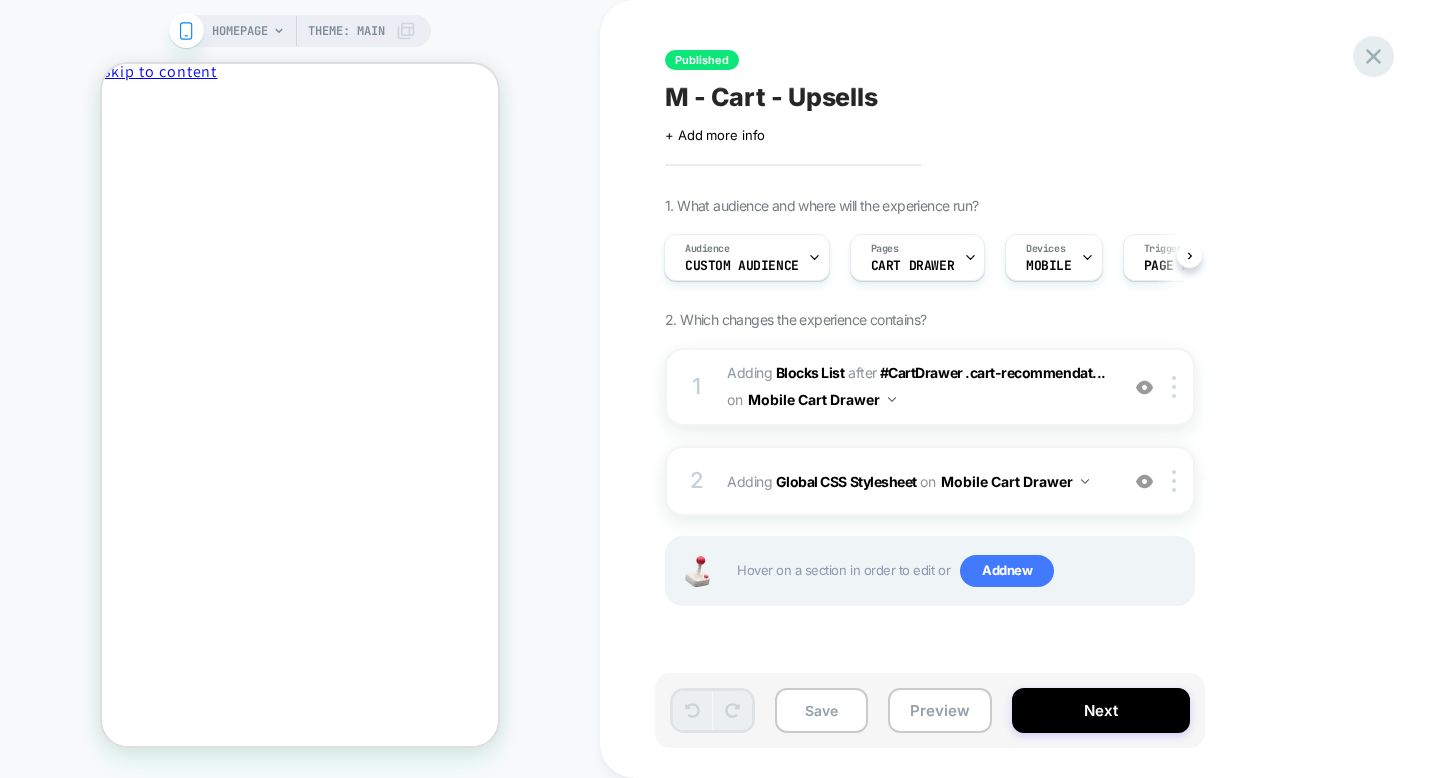 click 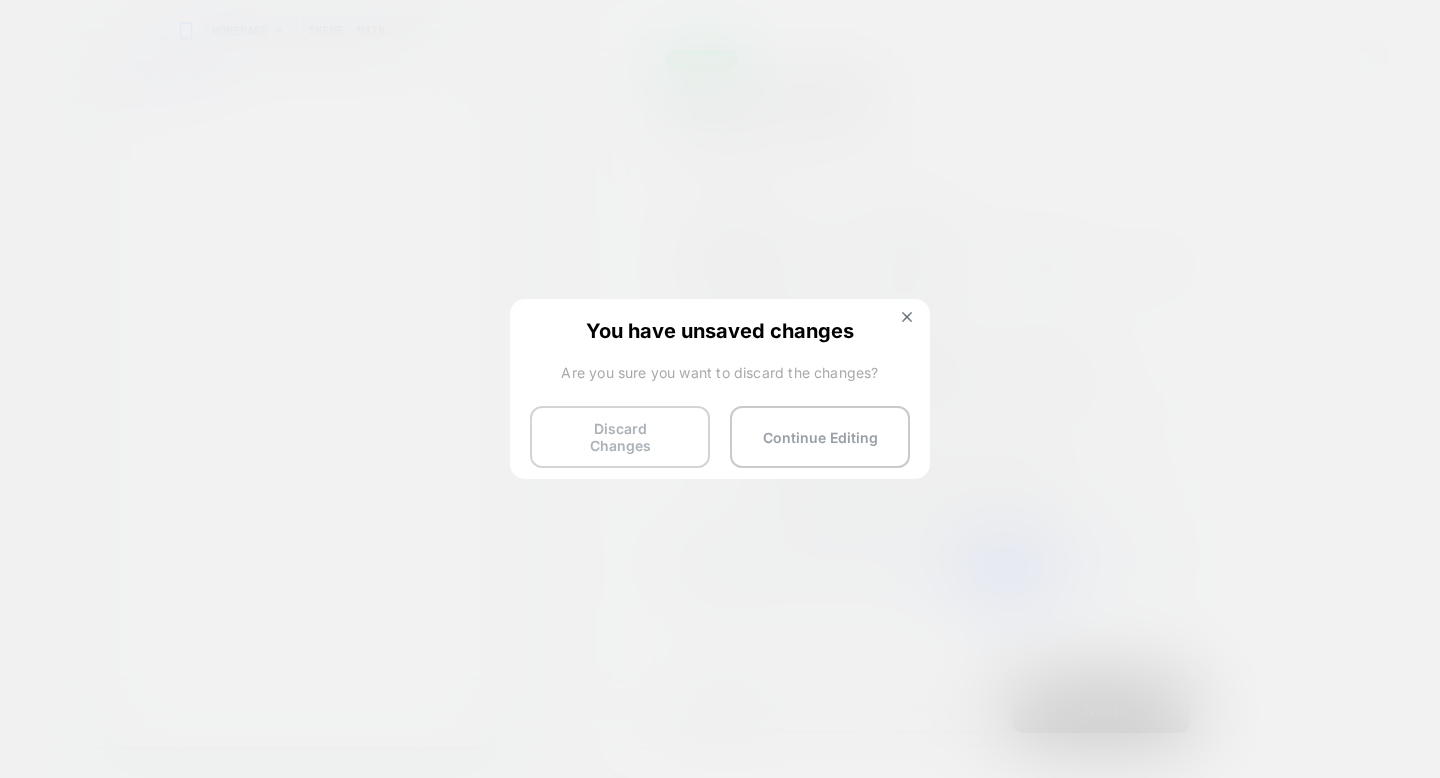 click on "Discard Changes" at bounding box center [620, 437] 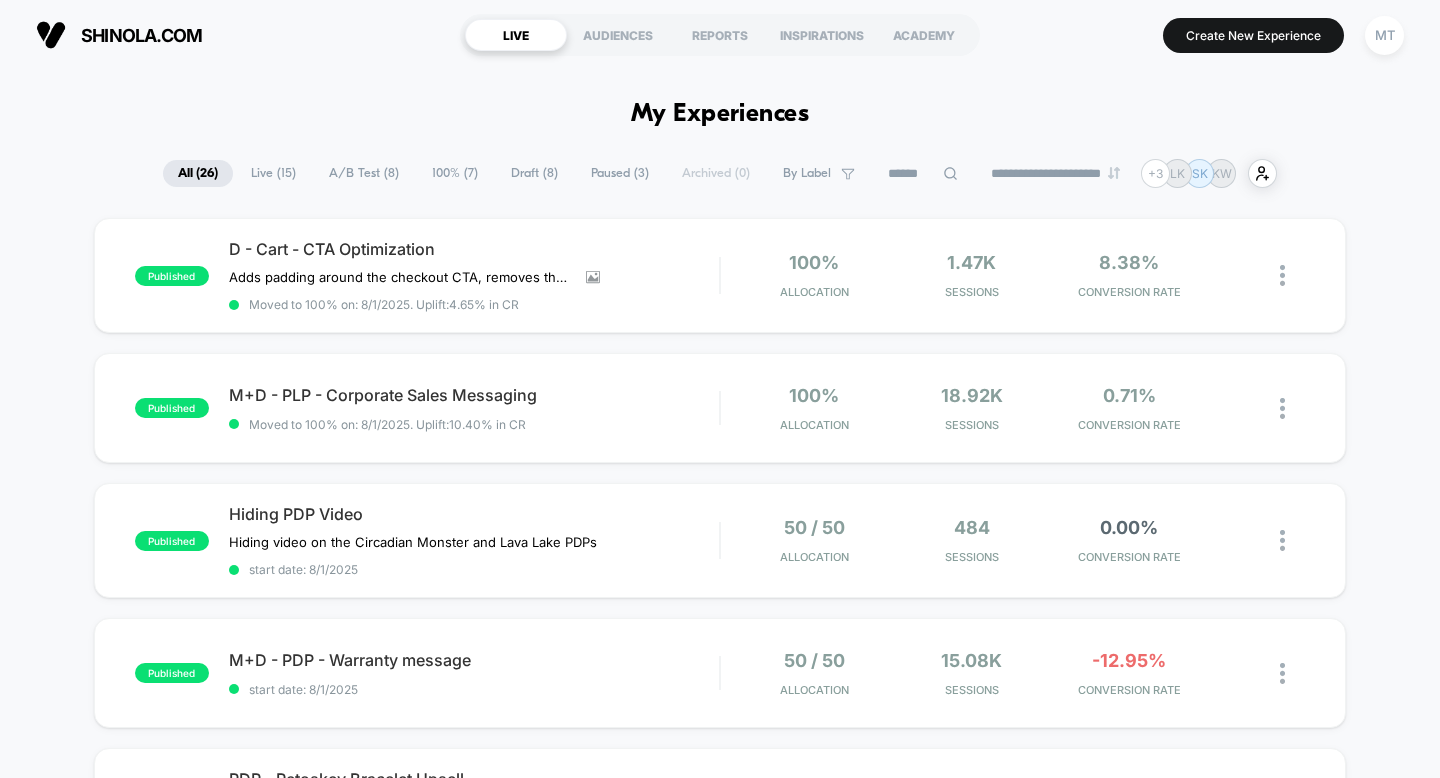 click on "shinola.com" at bounding box center (237, 35) 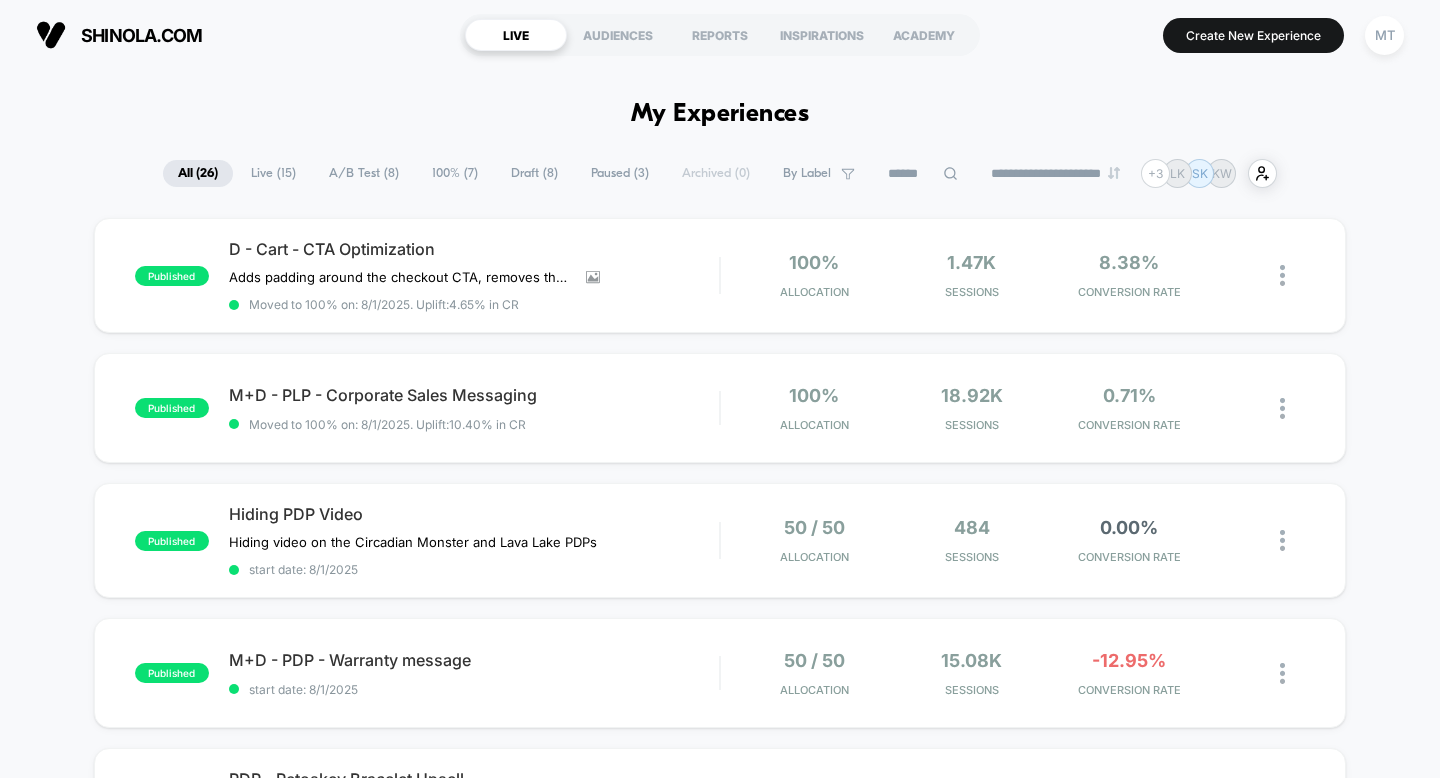 click on "shinola.com" at bounding box center [237, 35] 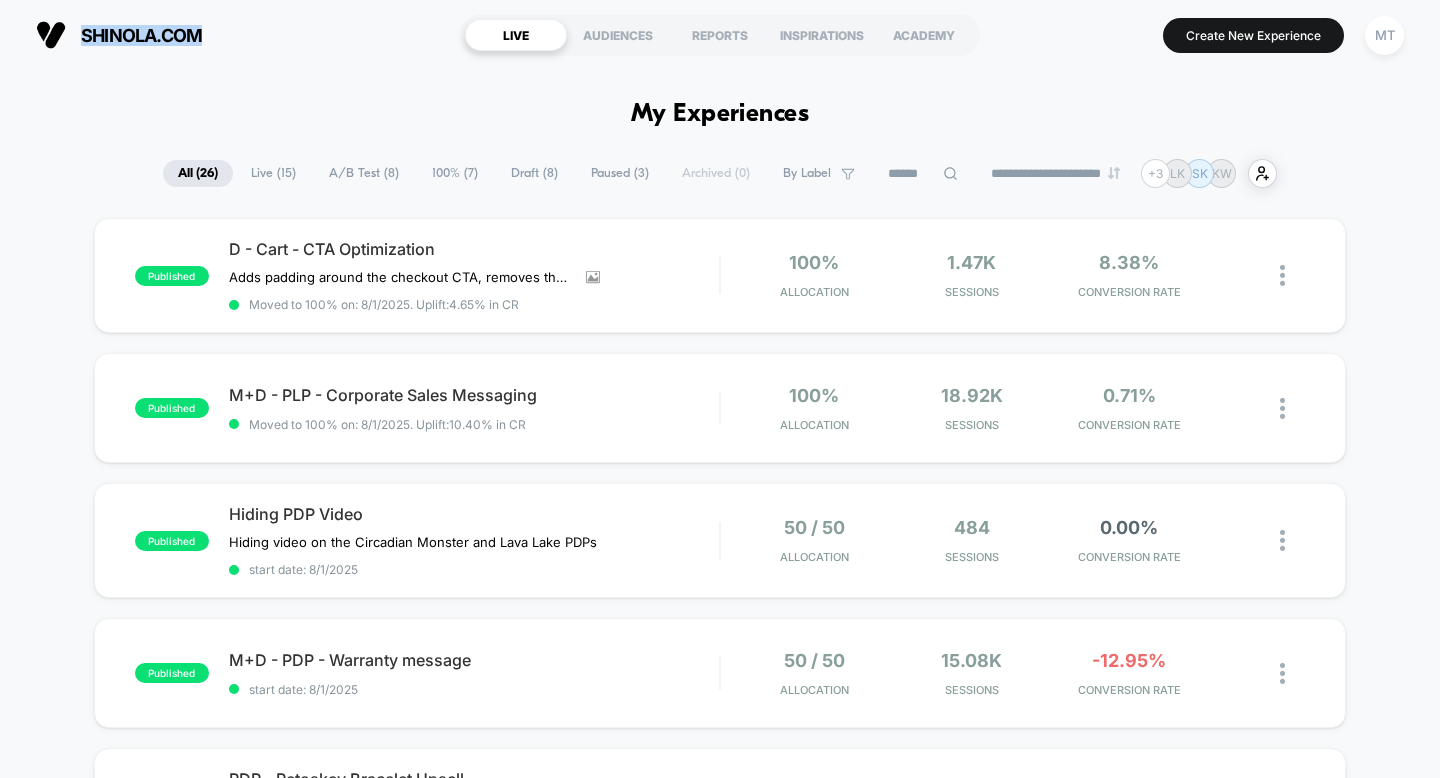 click on "shinola.com" at bounding box center [237, 35] 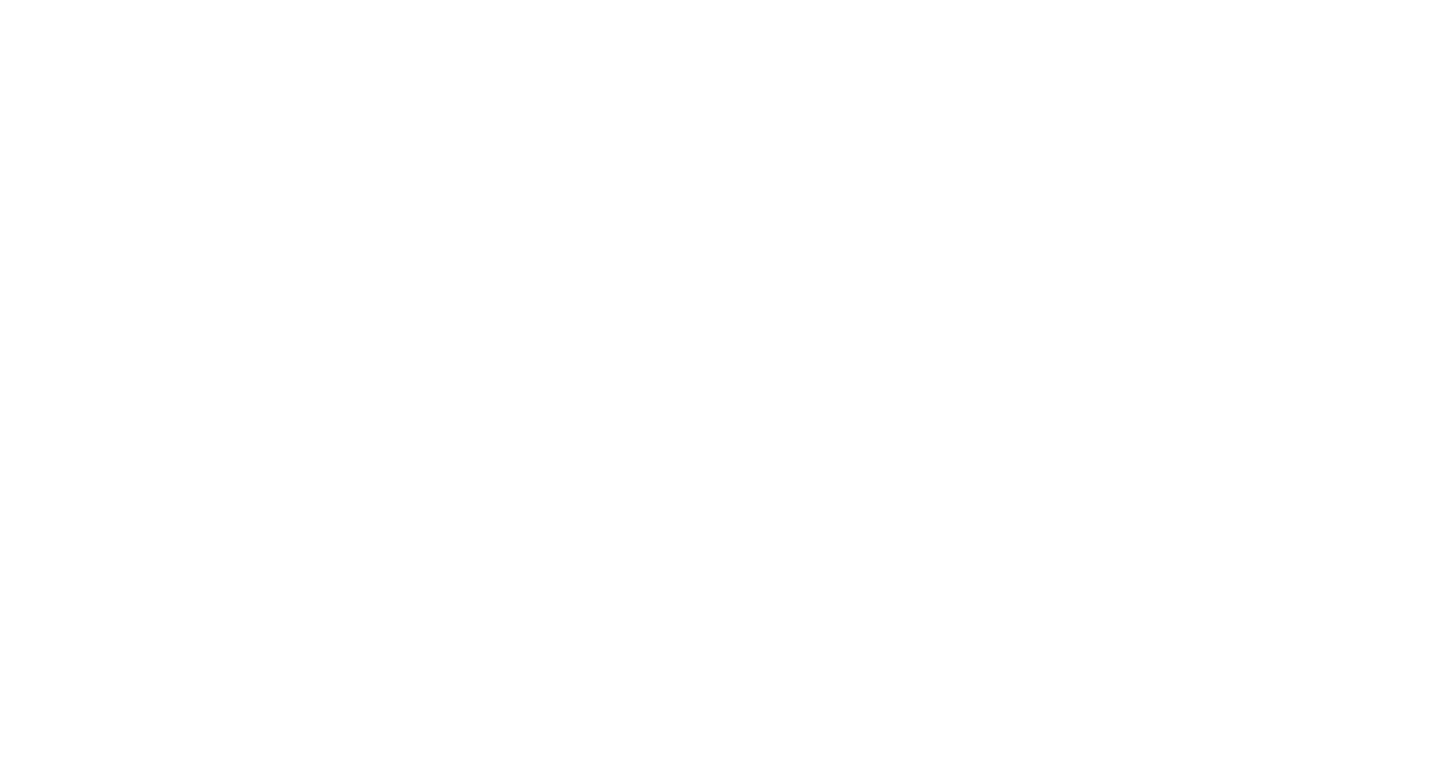 scroll, scrollTop: 0, scrollLeft: 0, axis: both 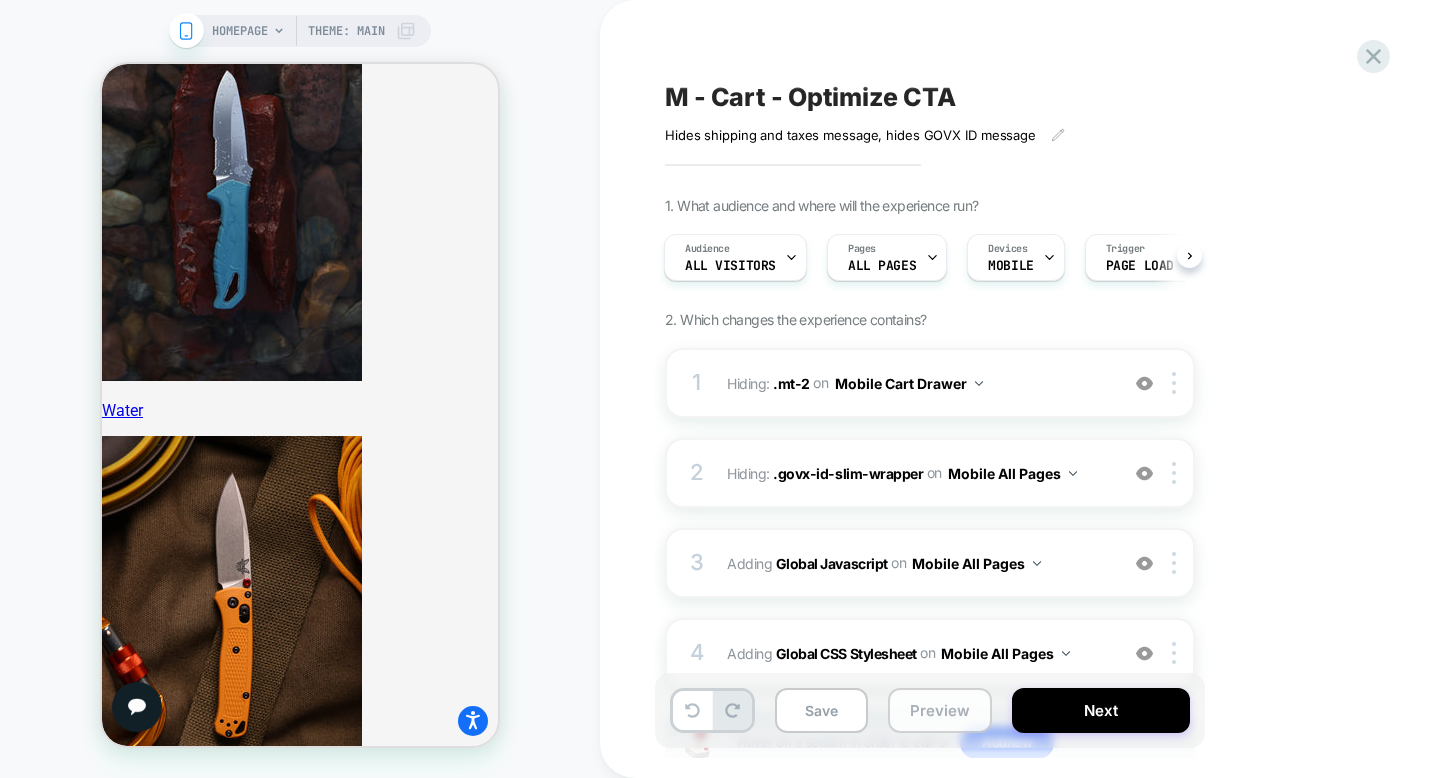 click on "Preview" at bounding box center [940, 710] 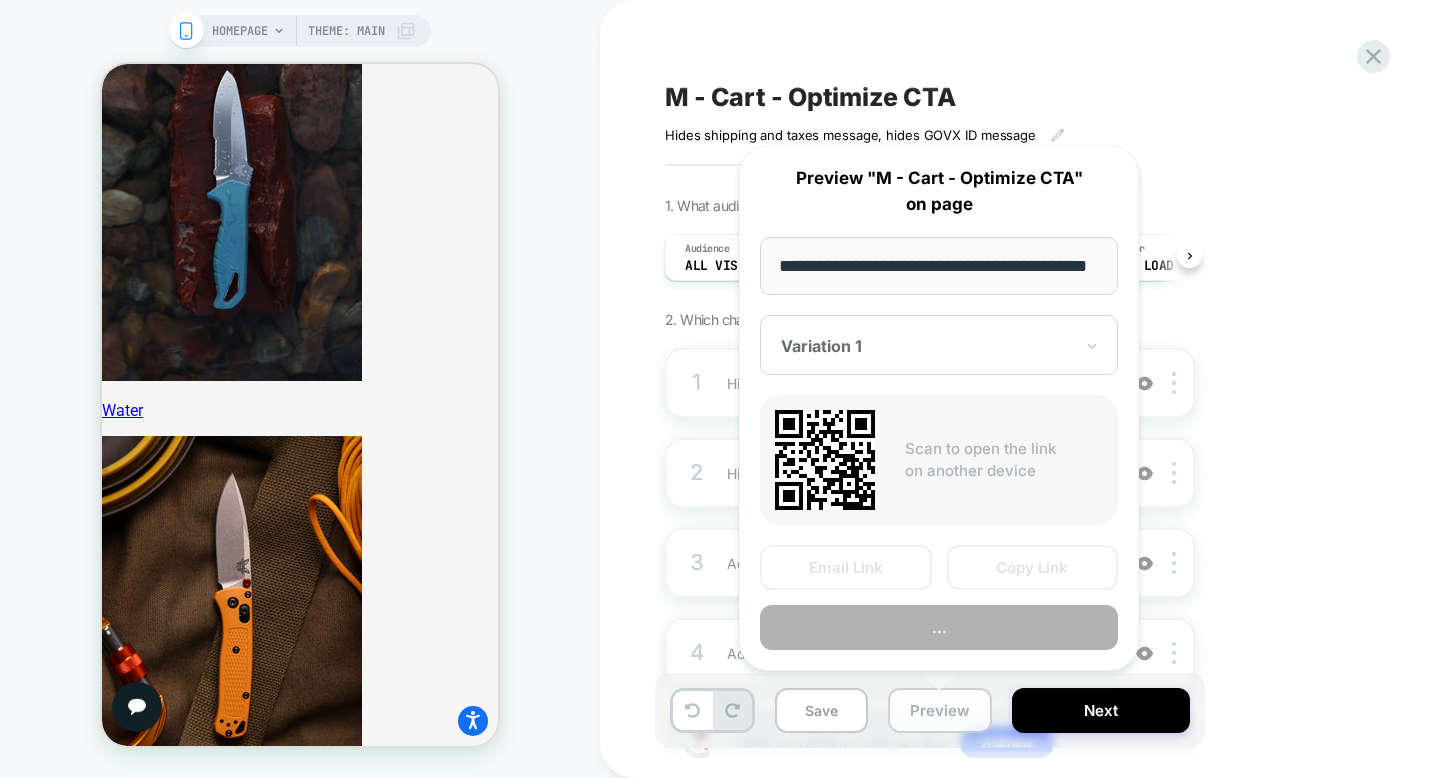 scroll, scrollTop: 0, scrollLeft: 80, axis: horizontal 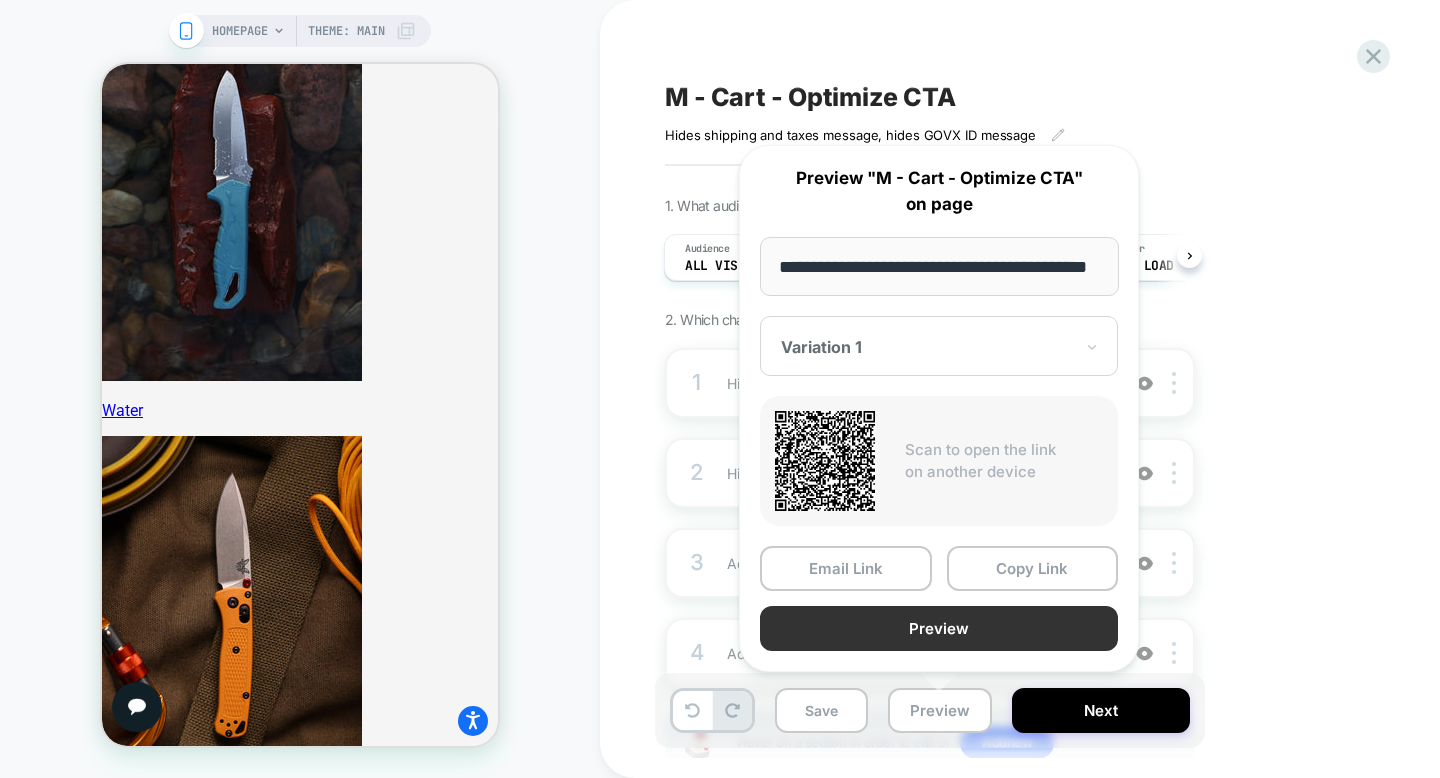 click on "Preview" at bounding box center [939, 628] 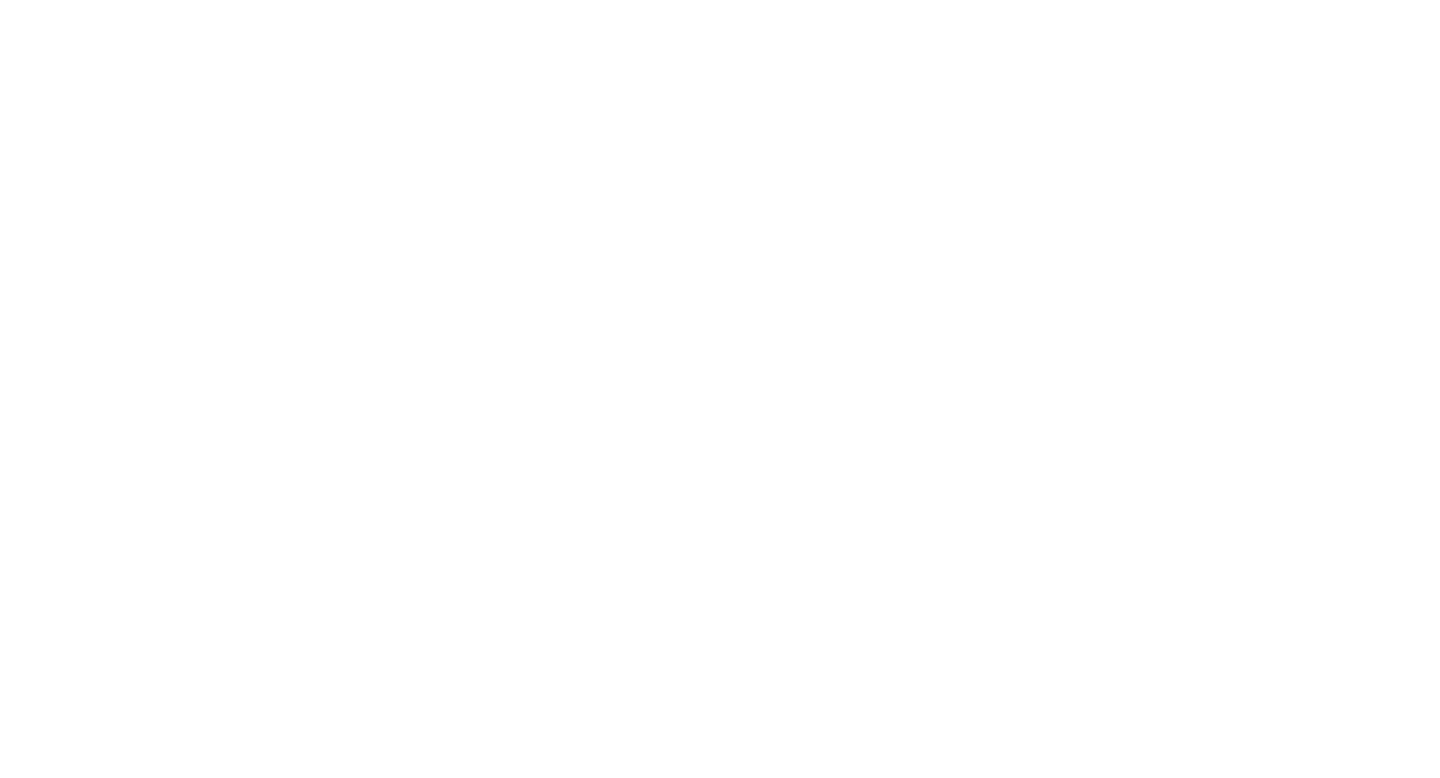 scroll, scrollTop: 0, scrollLeft: 0, axis: both 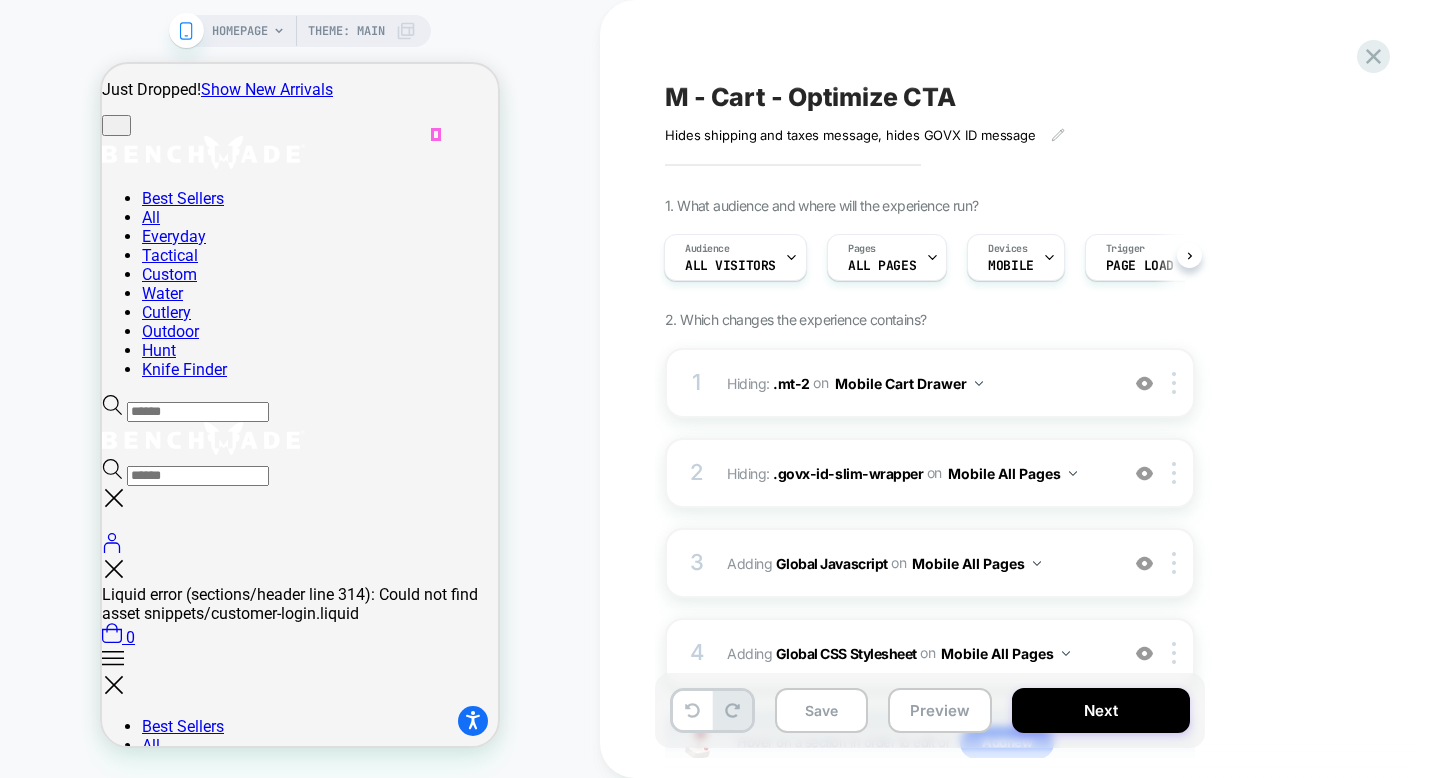 click on "0" at bounding box center [130, 637] 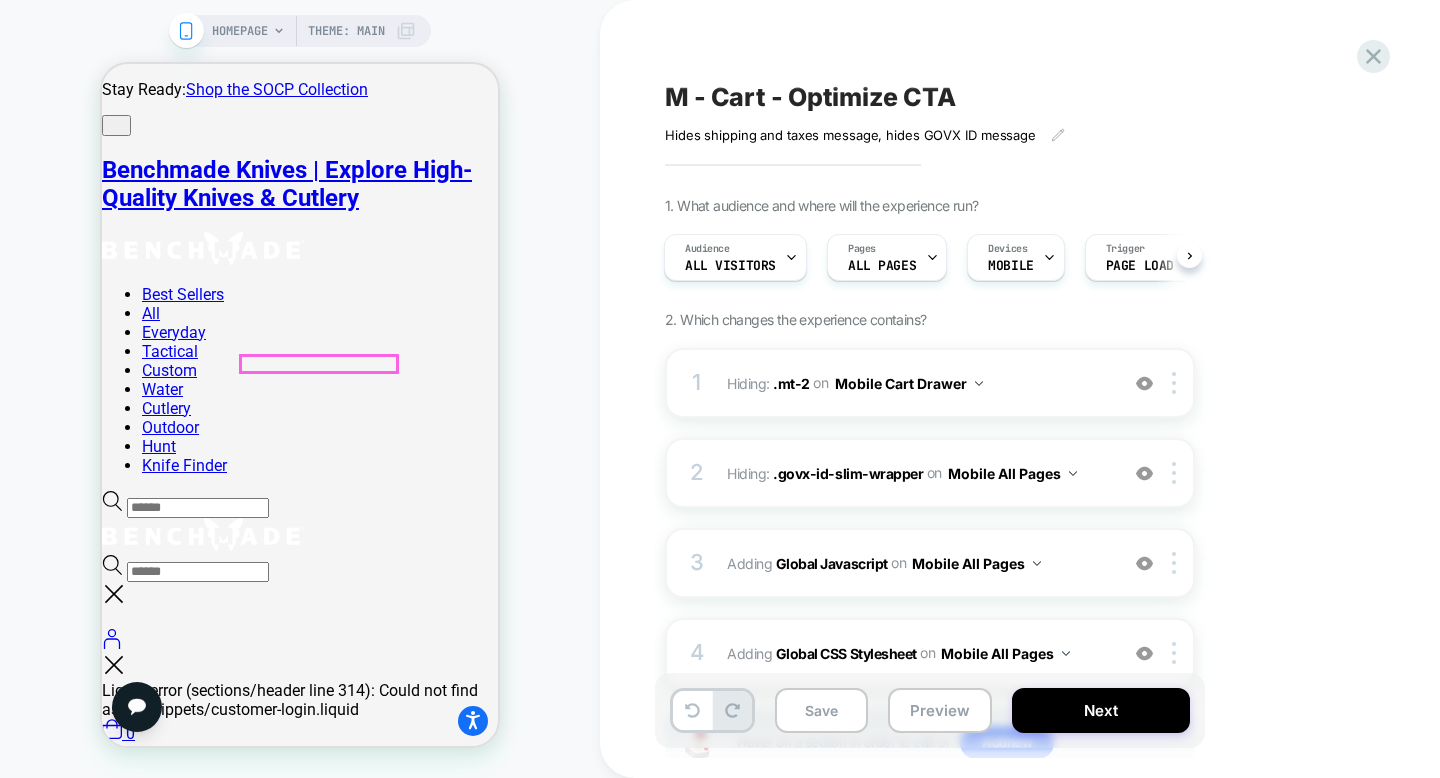 scroll, scrollTop: 0, scrollLeft: 0, axis: both 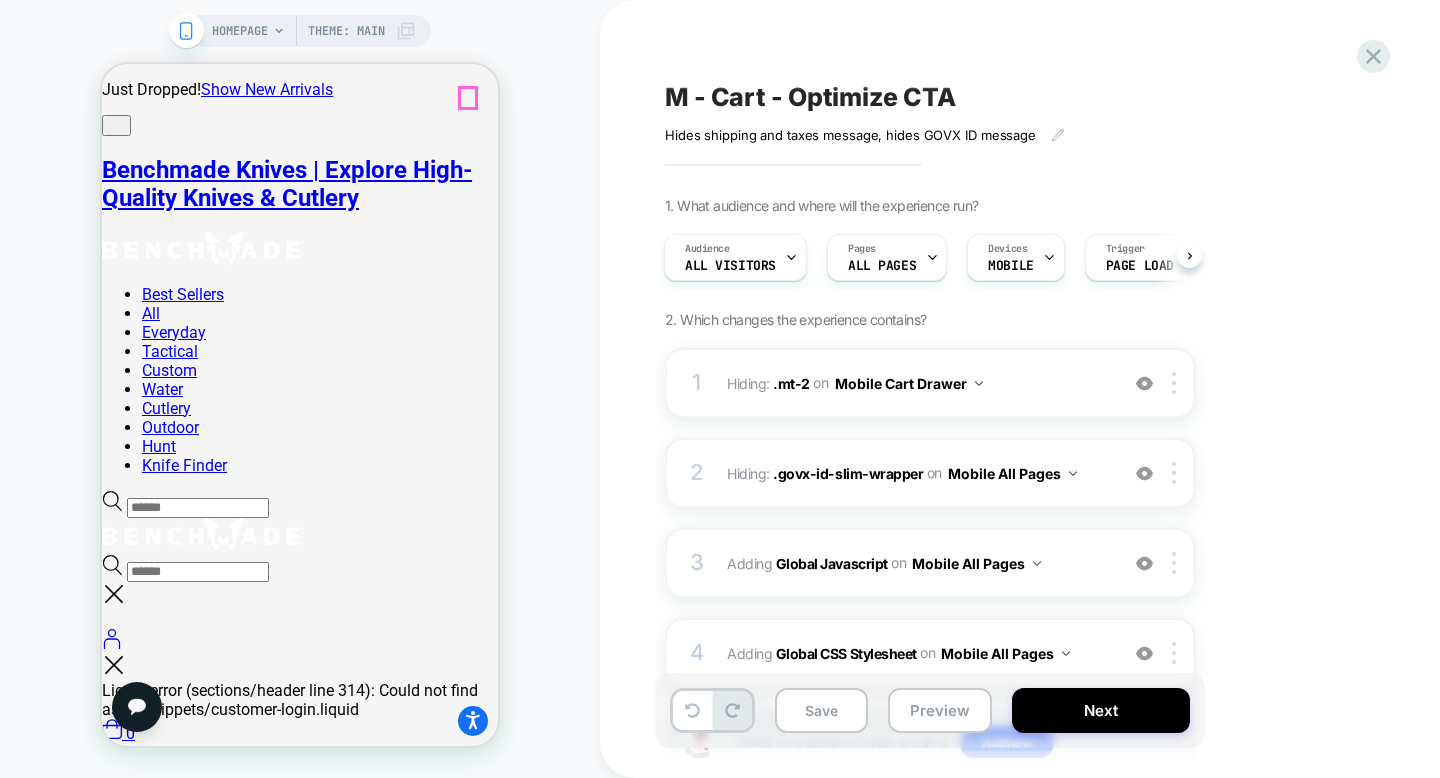 click 